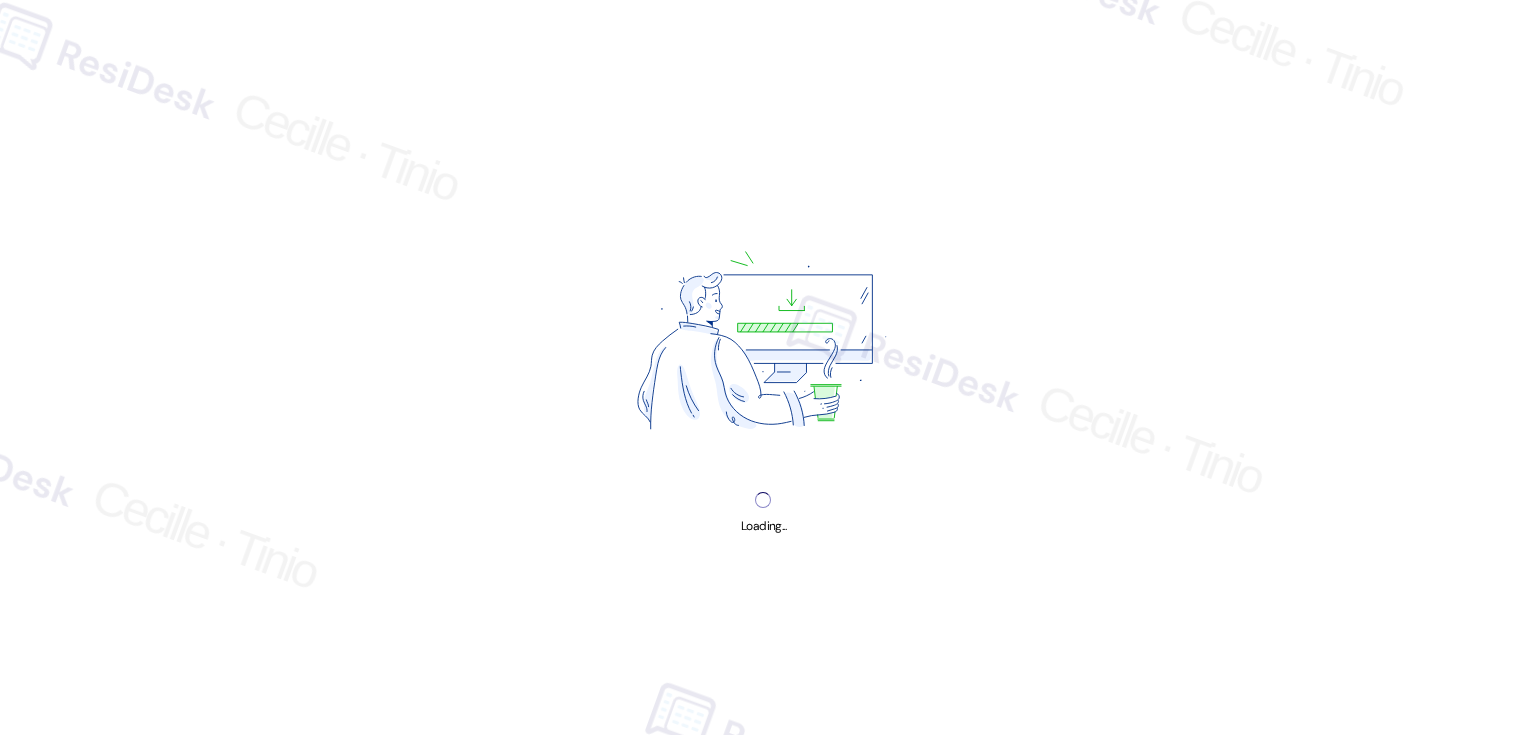 scroll, scrollTop: 0, scrollLeft: 0, axis: both 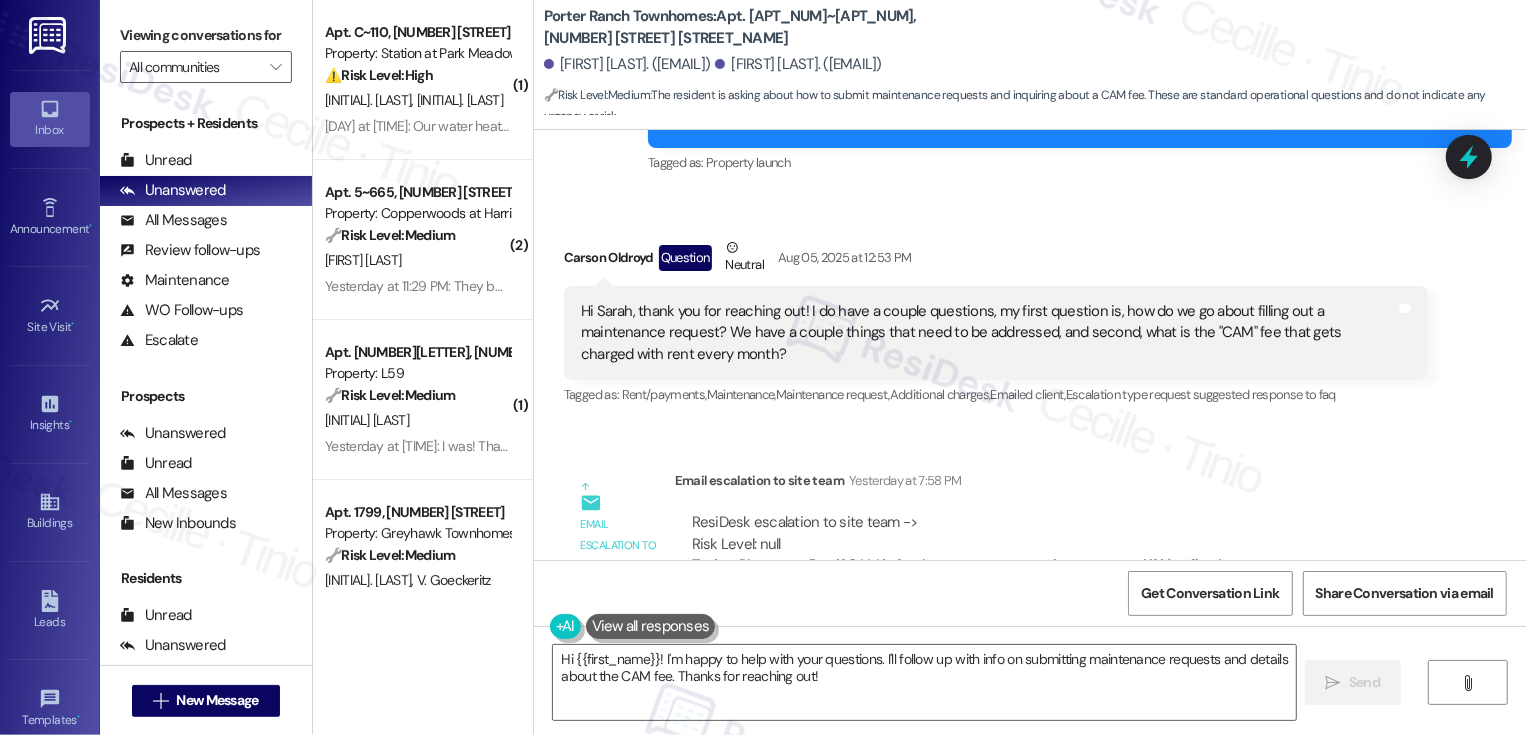 click on "Carson Oldroyd Question   Neutral Aug 05, 2025 at 12:53 PM" at bounding box center (996, 261) 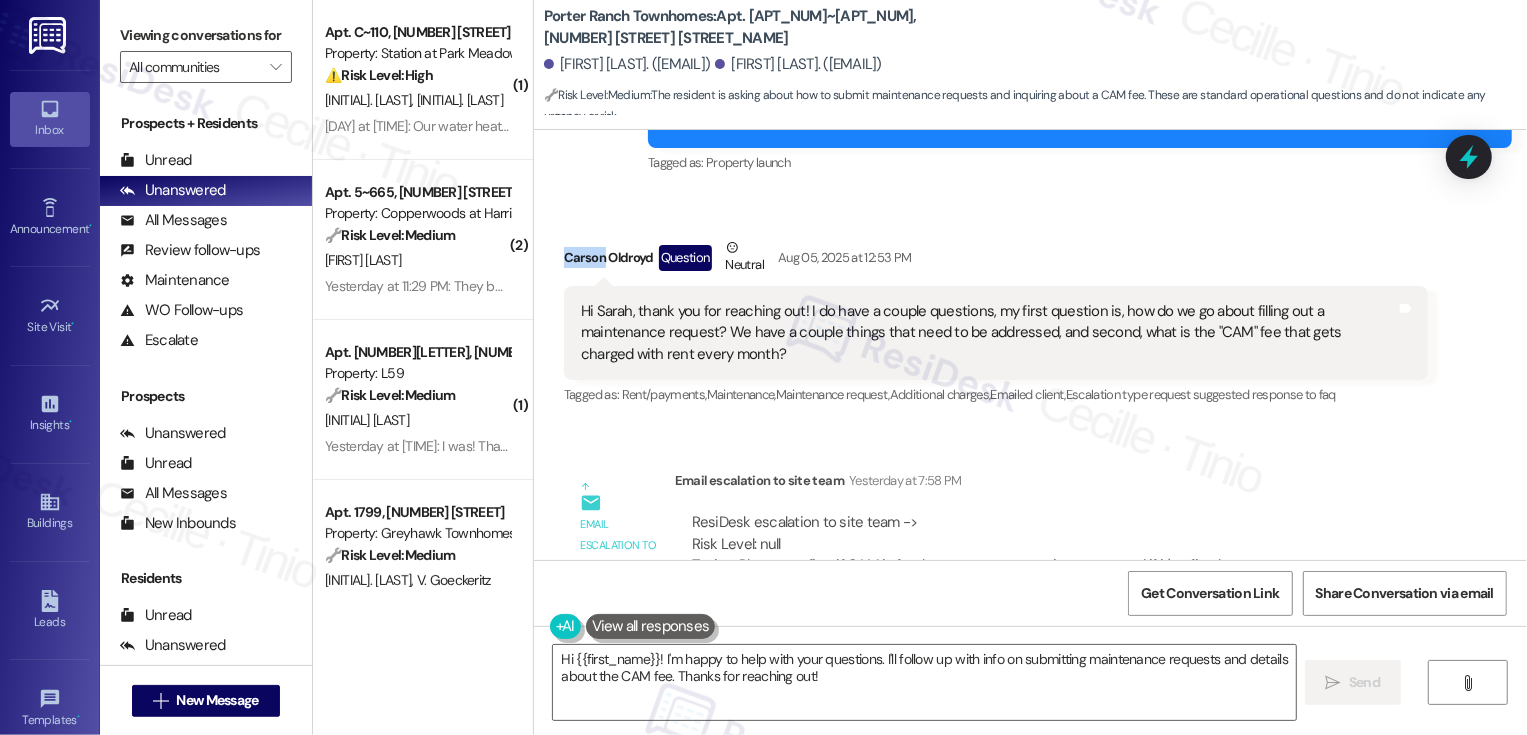copy on "Carson" 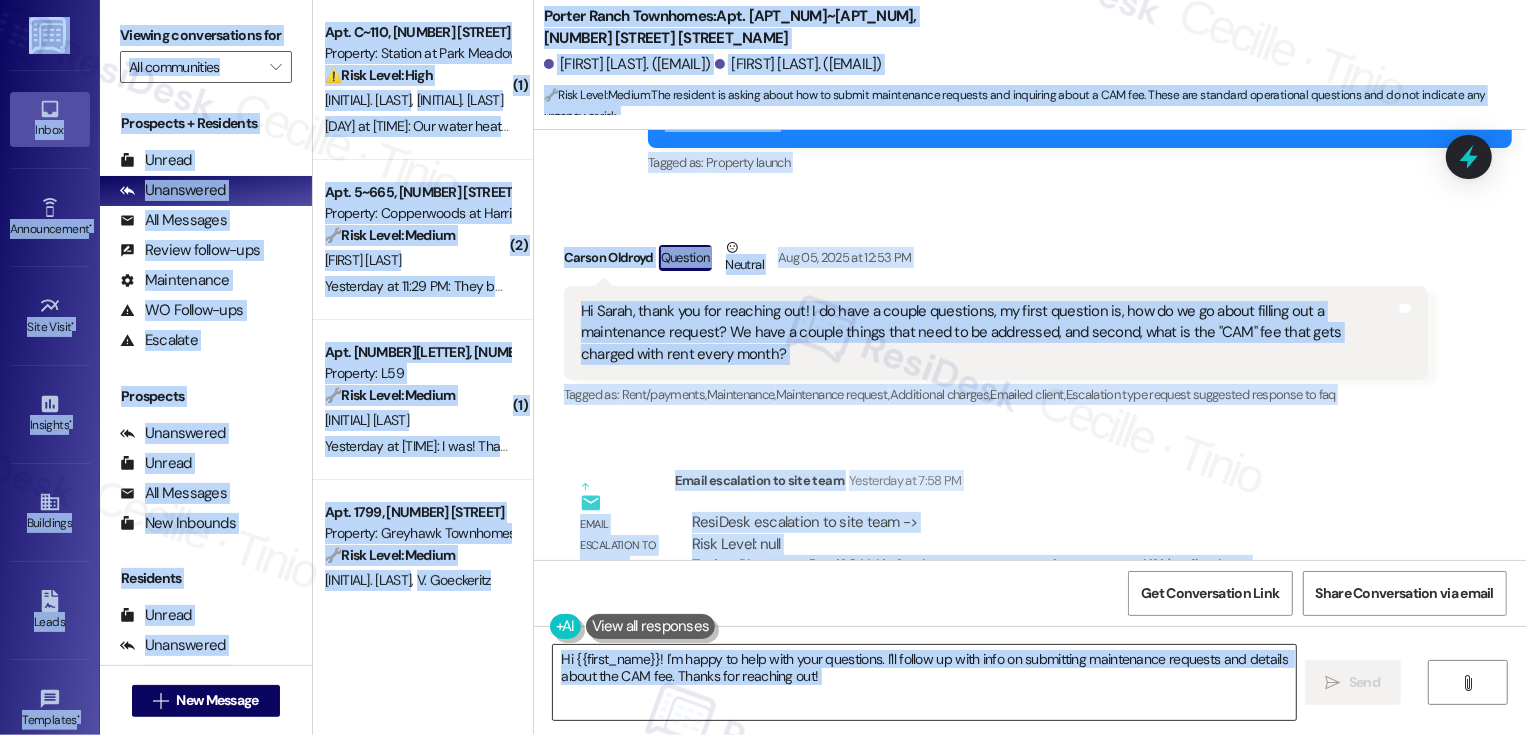 click on "Hi {{first_name}}! I'm happy to help with your questions. I'll follow up with info on submitting maintenance requests and details about the CAM fee. Thanks for reaching out!" at bounding box center (924, 682) 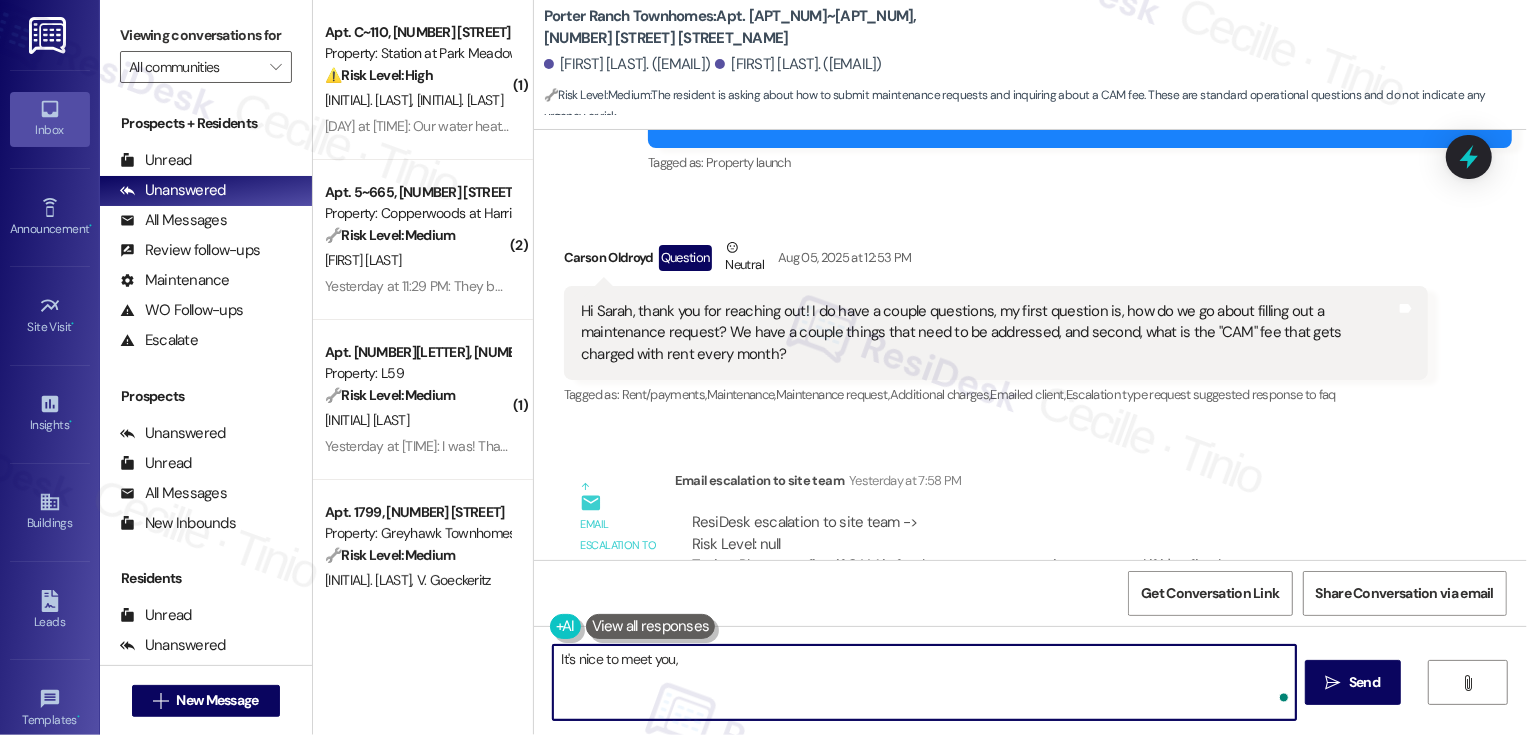 paste on "Carson" 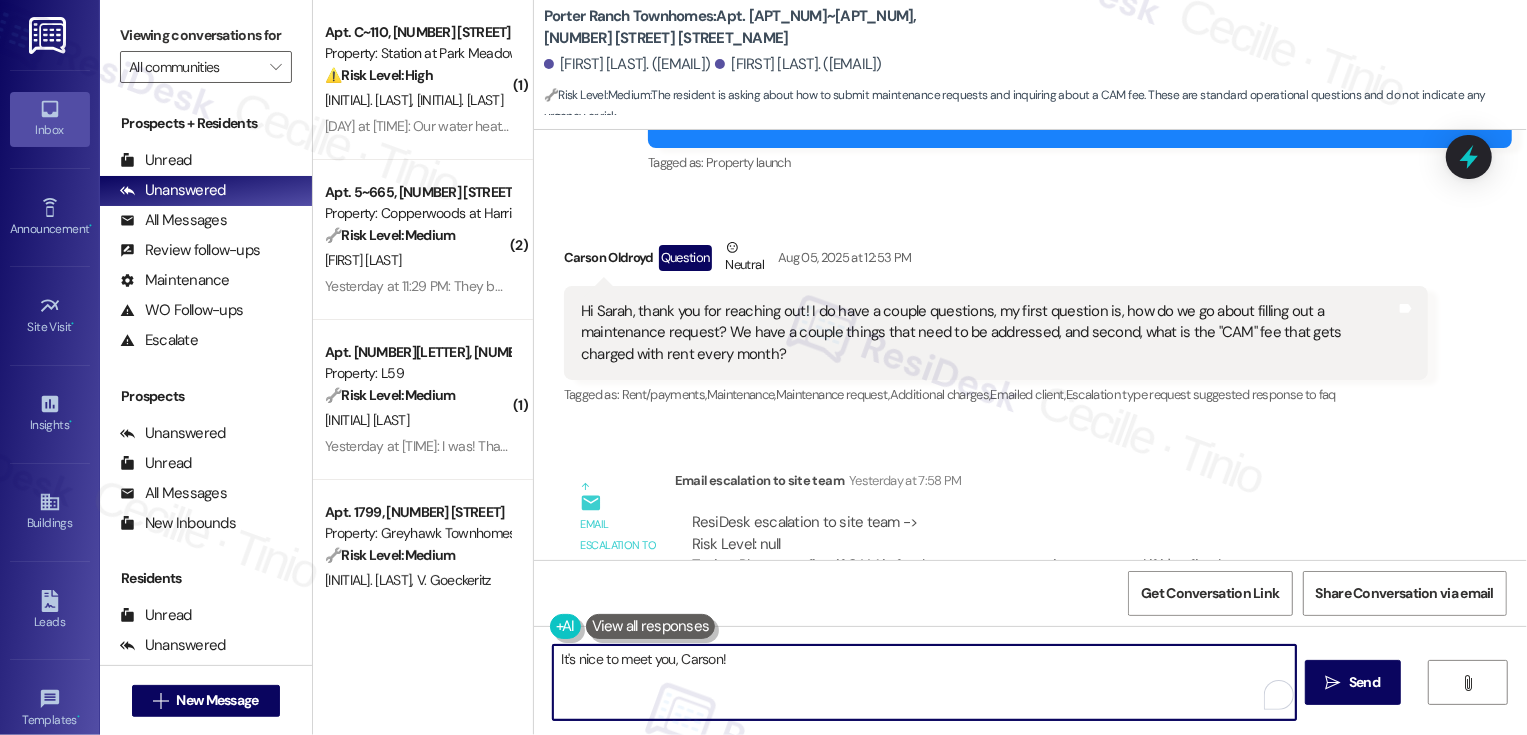 paste on "the CAM fee is for common area maintenance and it is $30/mon" 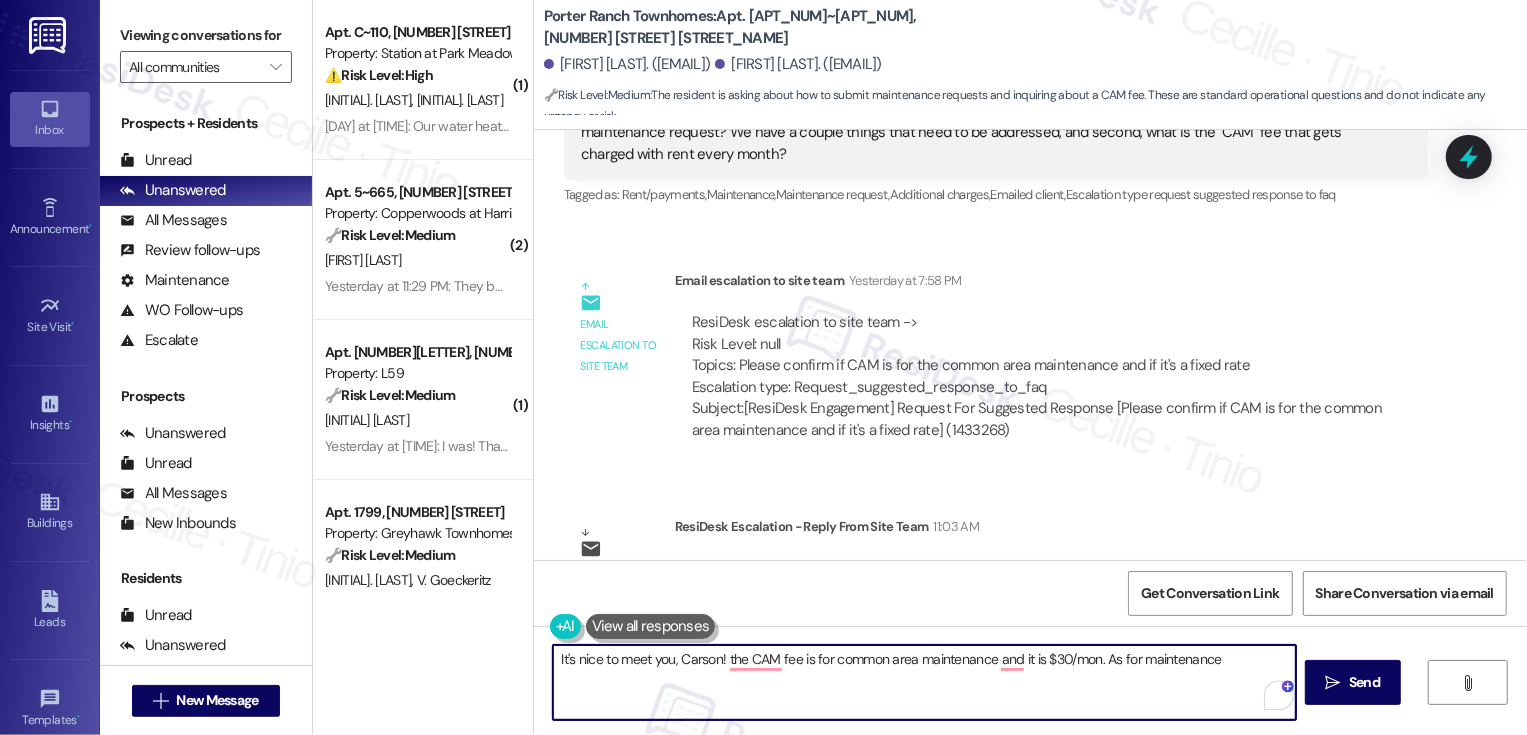 scroll, scrollTop: 598, scrollLeft: 0, axis: vertical 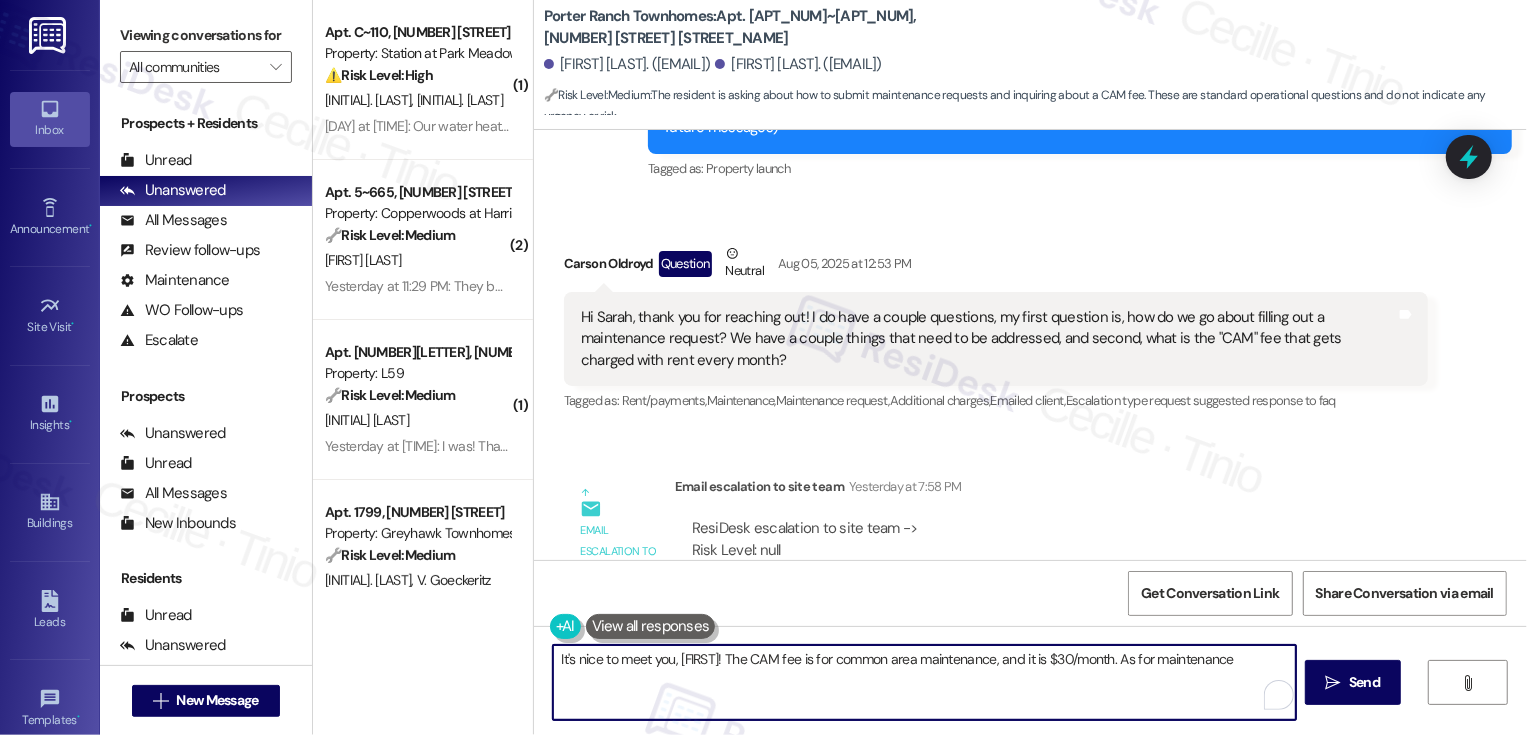 click on "It's nice to meet you, Carson! The CAM fee is for common area maintenance, and it is $30/month. As for maintenance" at bounding box center (924, 682) 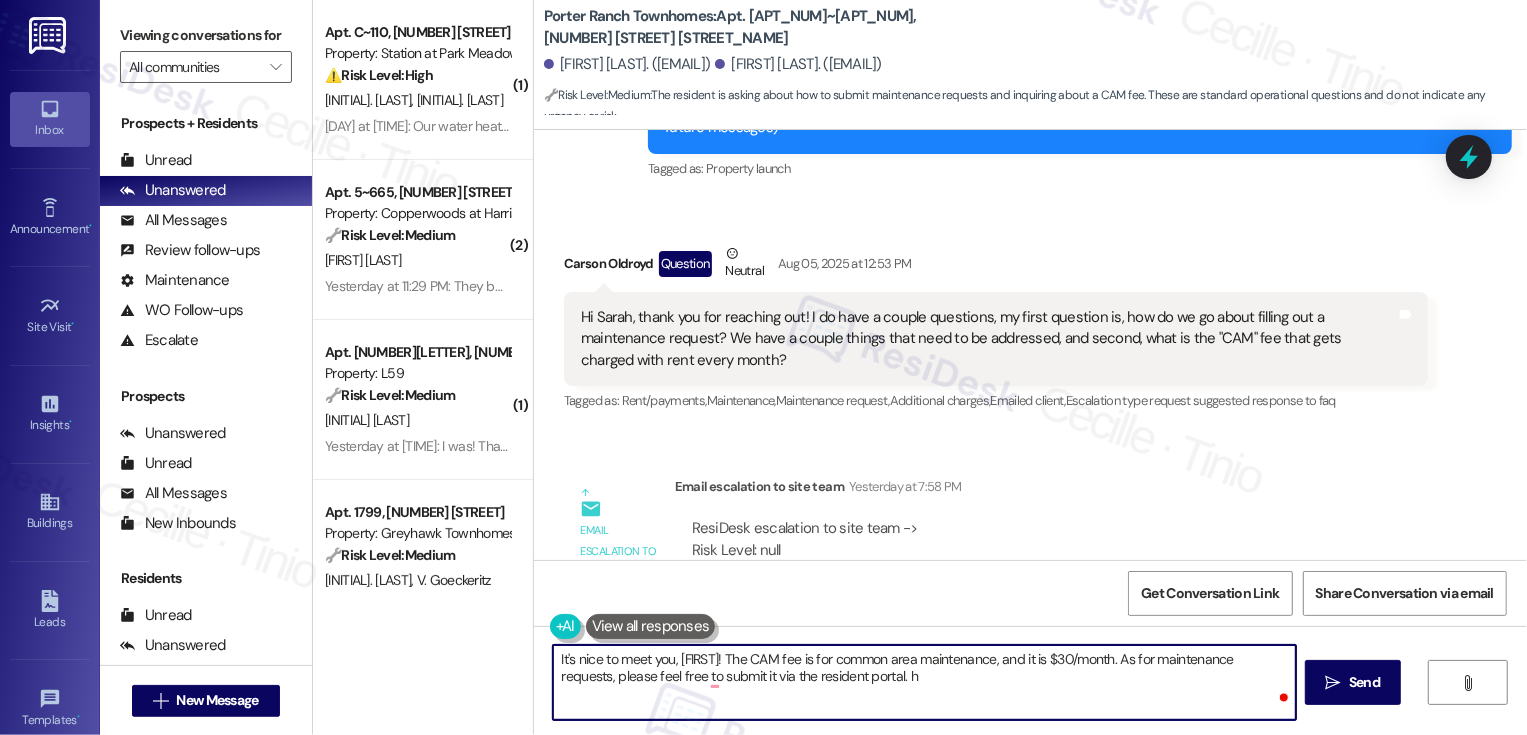 type on "It's nice to meet you, Carson! The CAM fee is for common area maintenance, and it is $30/month. As for maintenance requests, please feel free to submit it via the resident portal. Here is a quick link: {{" 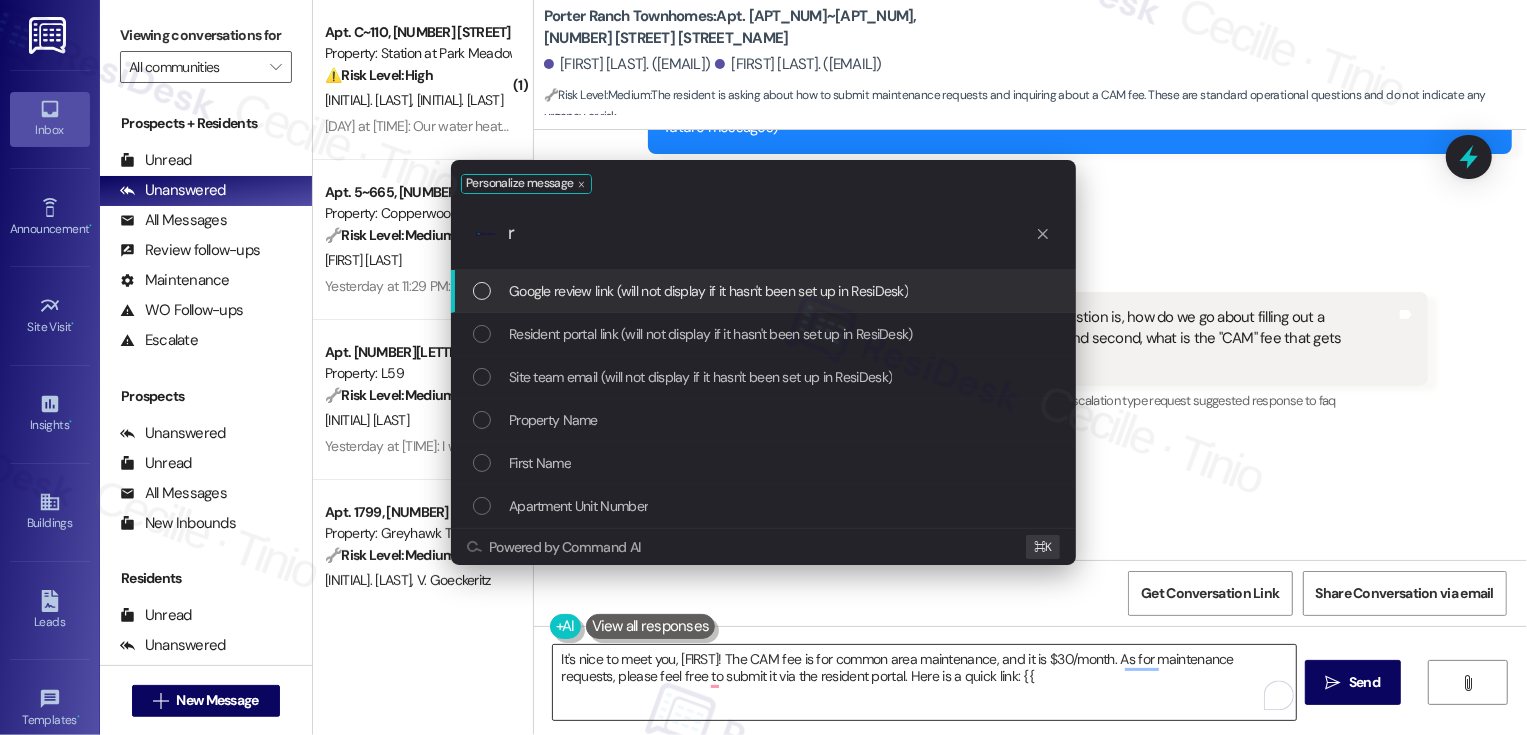 type on "rs" 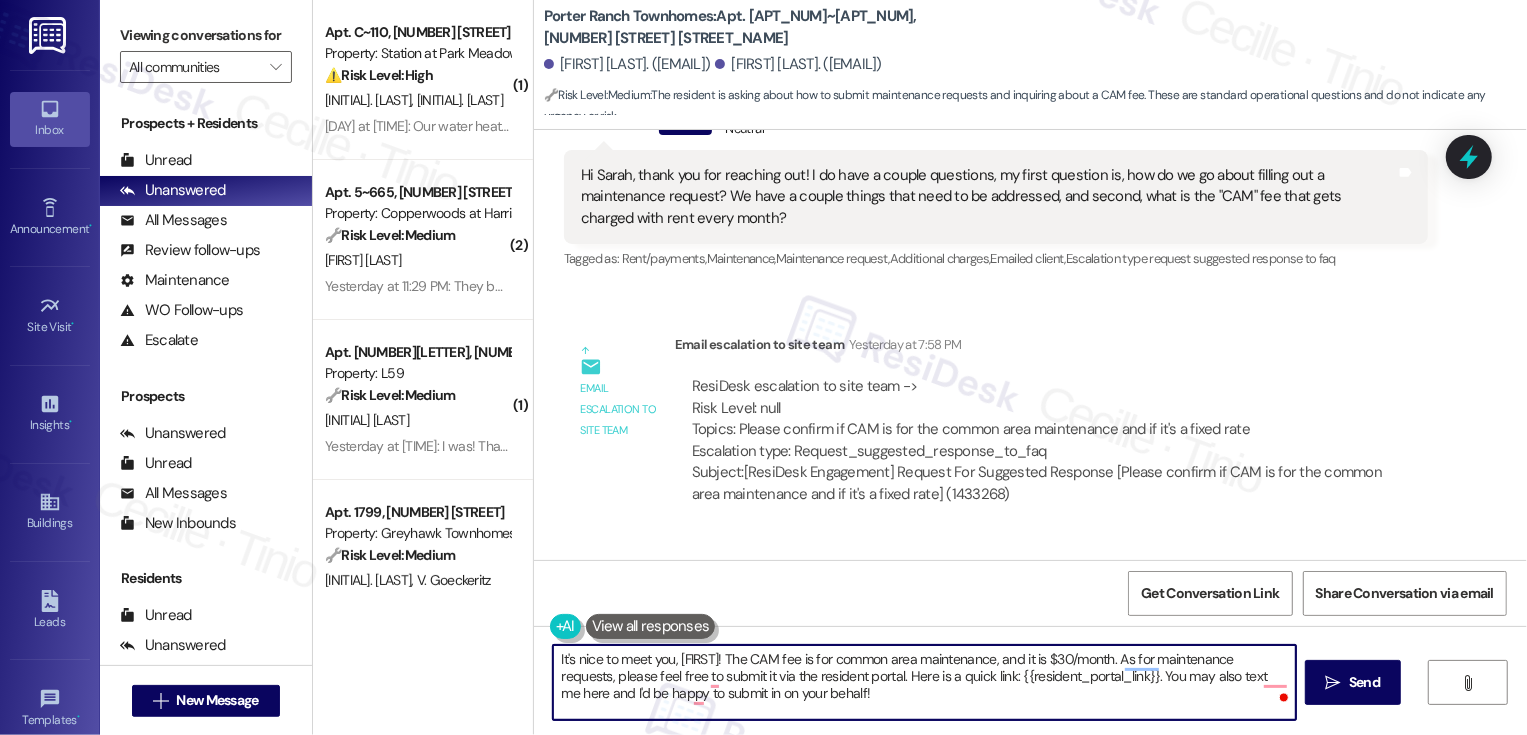 scroll, scrollTop: 598, scrollLeft: 0, axis: vertical 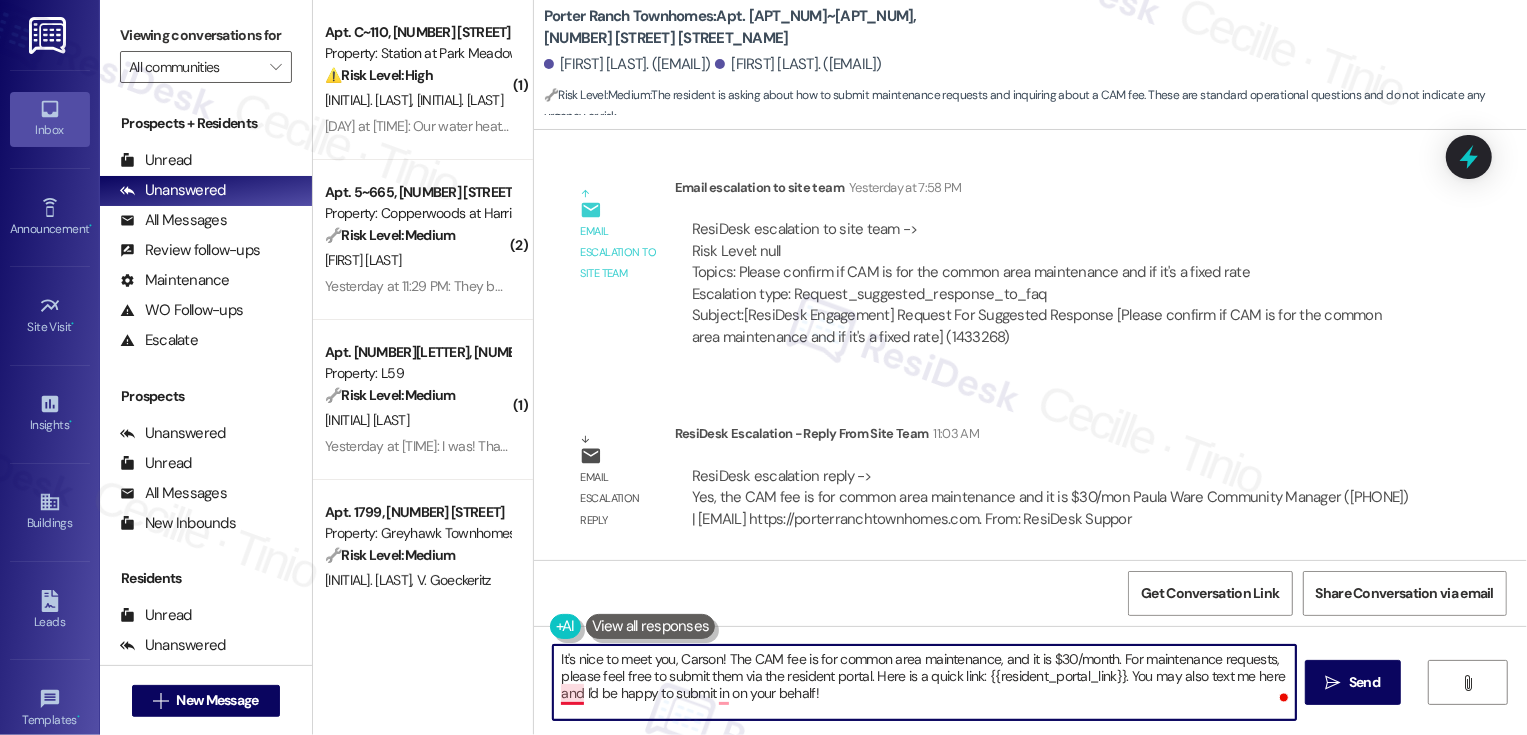 click on "It's nice to meet you, Carson! The CAM fee is for common area maintenance, and it is $30/month. For maintenance requests, please feel free to submit them via the resident portal. Here is a quick link: {{resident_portal_link}}. You may also text me here and I'd be happy to submit in on your behalf!" at bounding box center (924, 682) 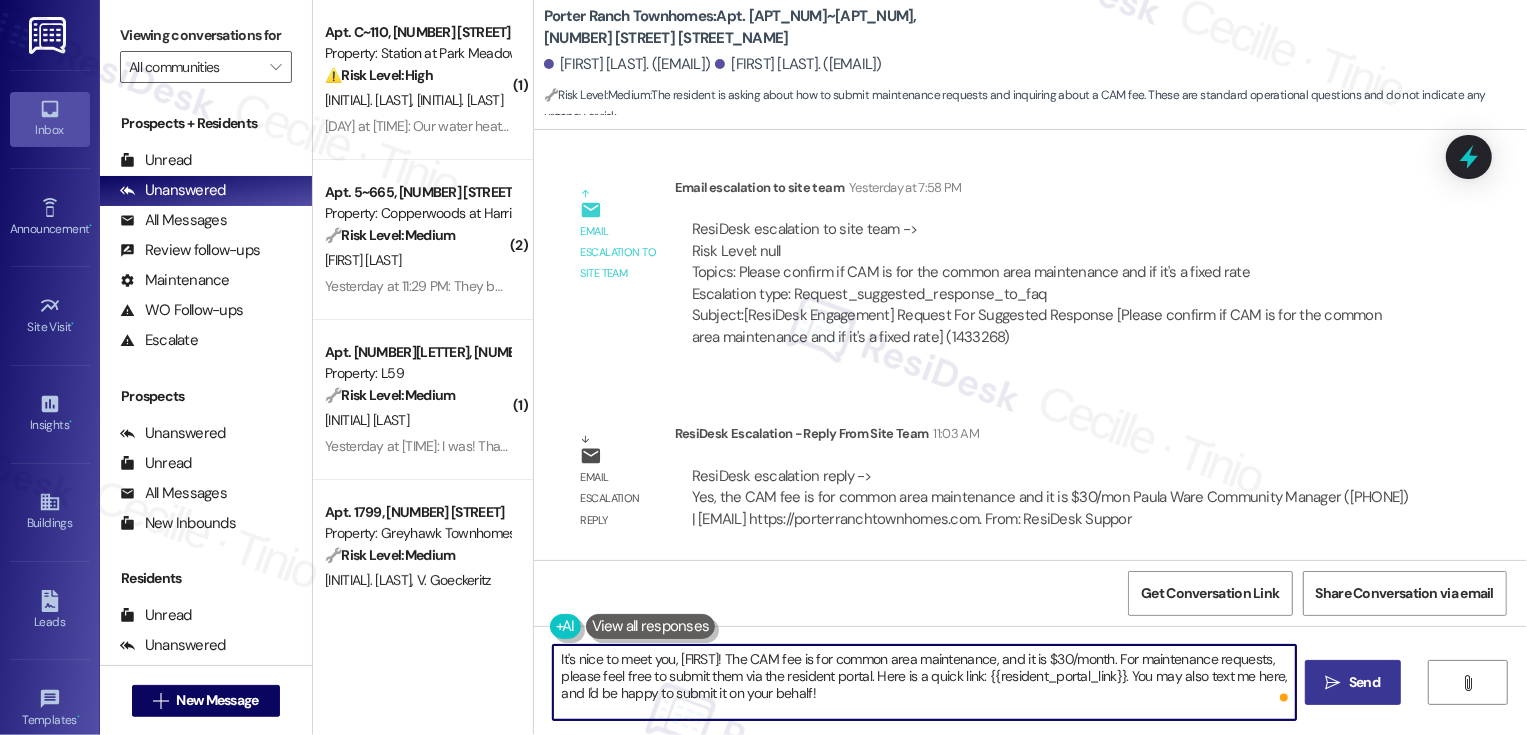 type on "It's nice to meet you, Carson! The CAM fee is for common area maintenance, and it is $30/month. For maintenance requests, please feel free to submit them via the resident portal. Here is a quick link: {{resident_portal_link}}. You may also text me here, and I'd be happy to submit it on your behalf!" 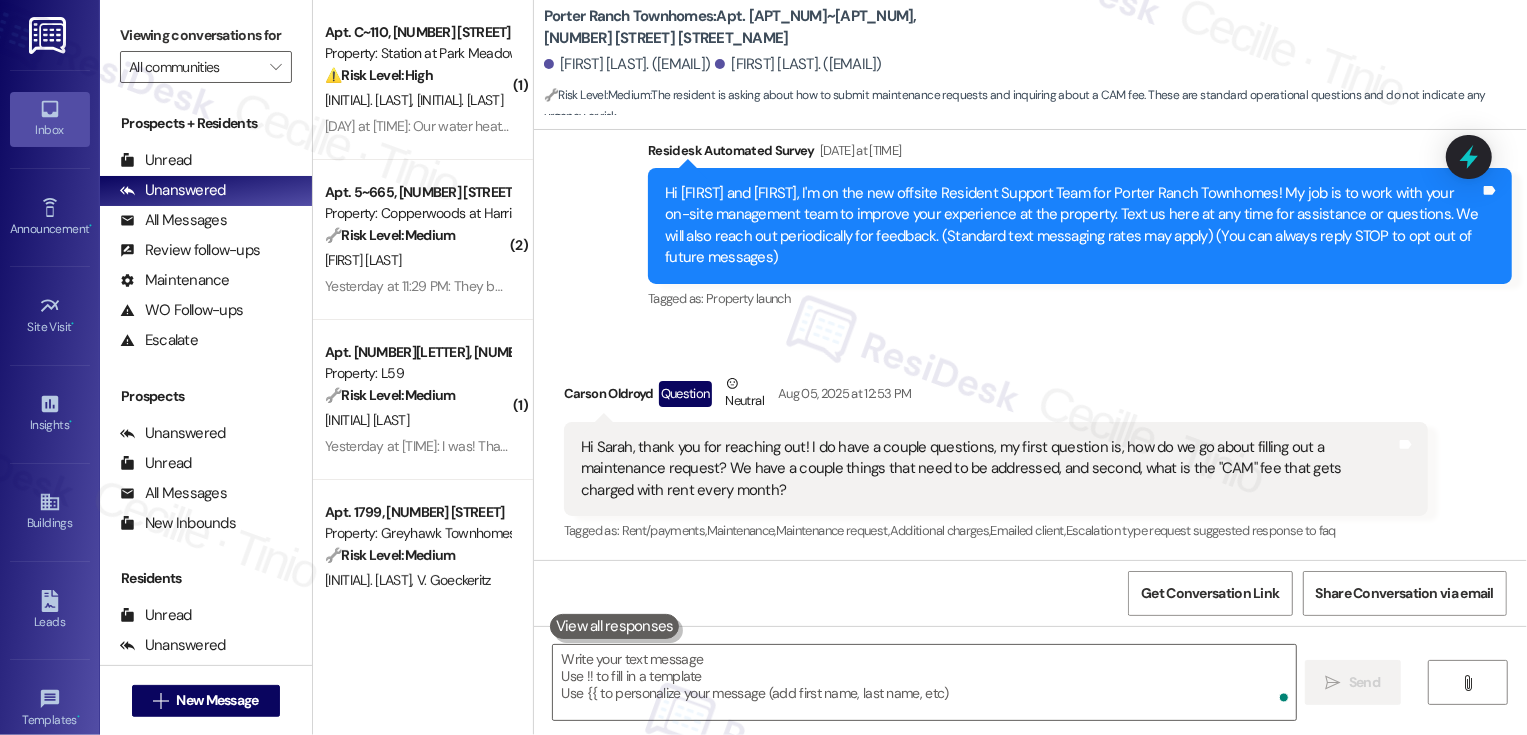 scroll, scrollTop: 780, scrollLeft: 0, axis: vertical 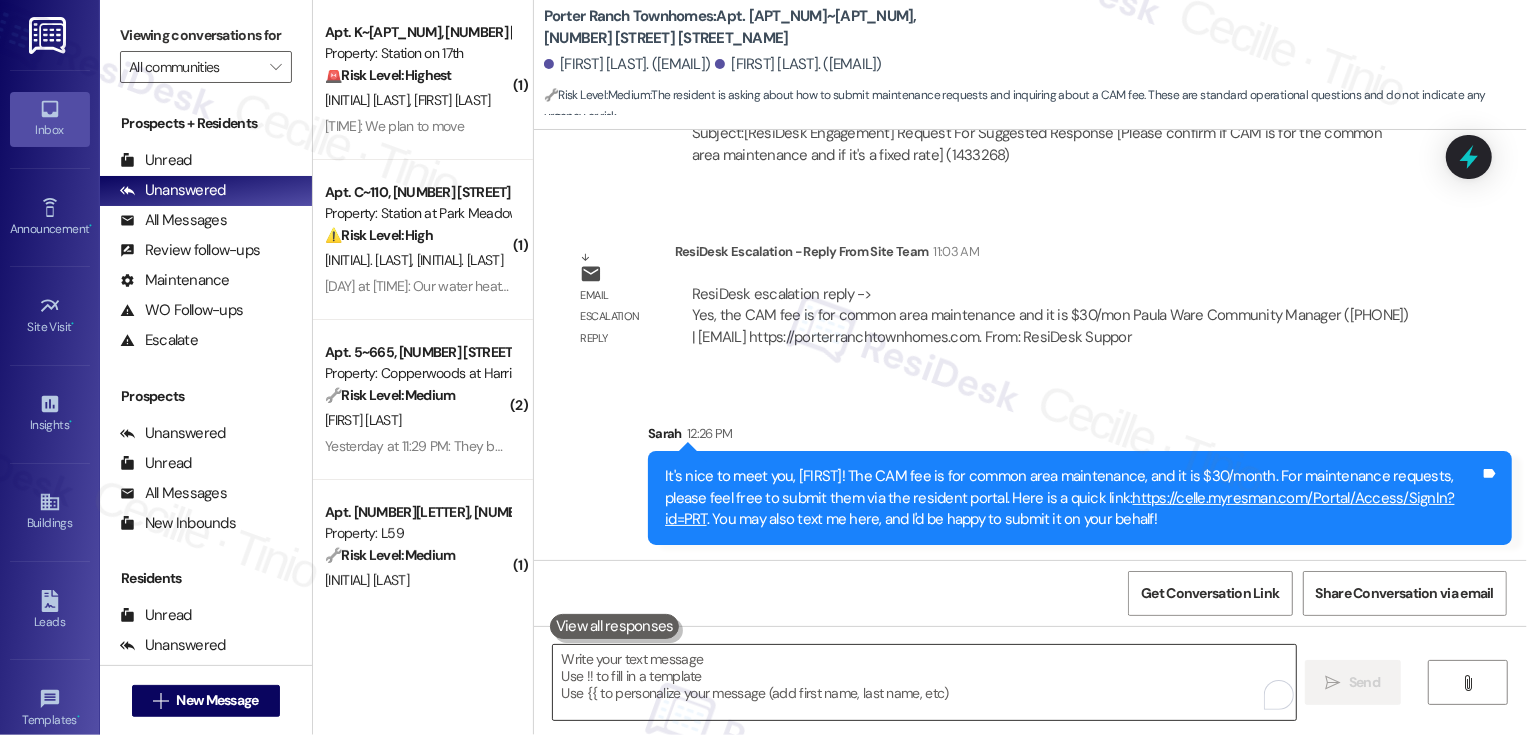 click at bounding box center [924, 682] 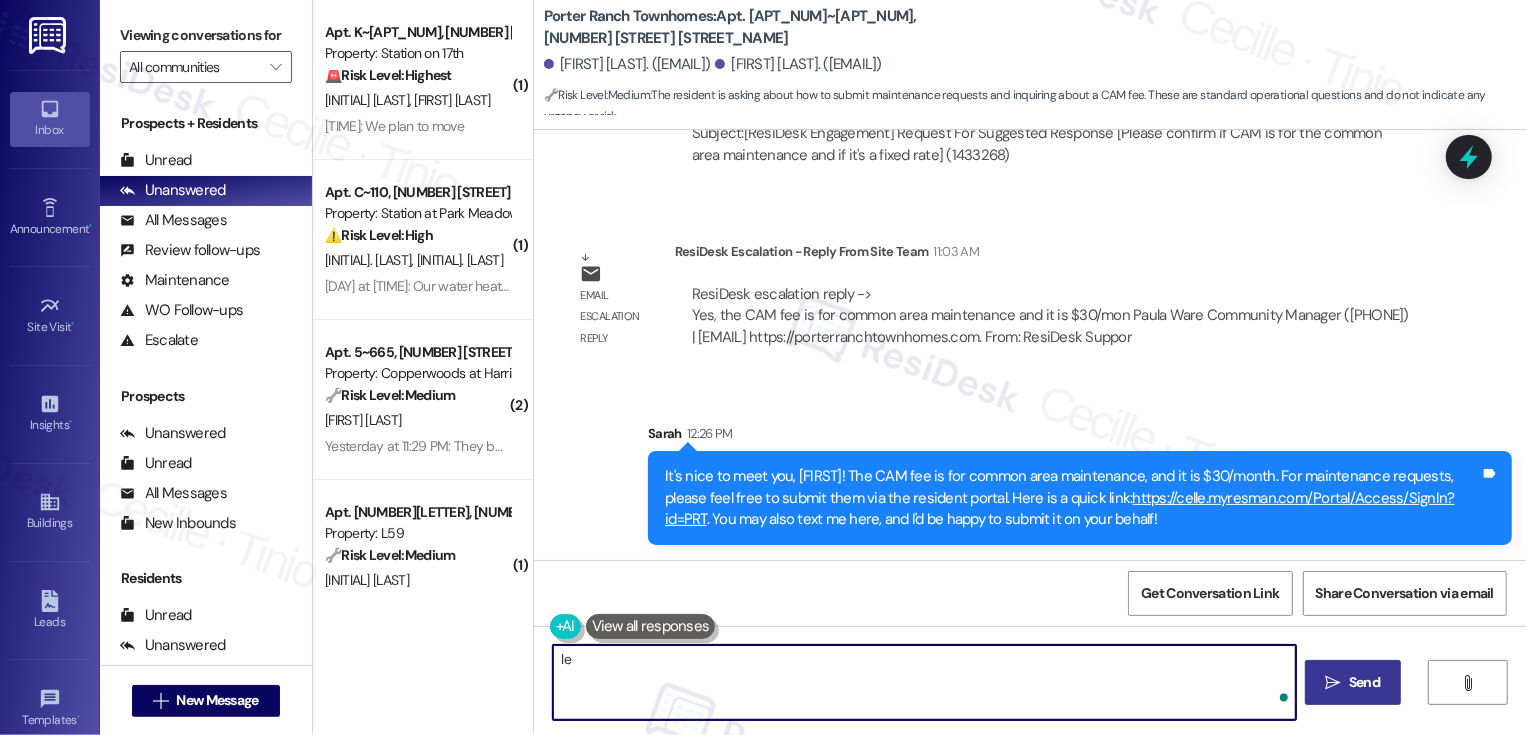 type on "l" 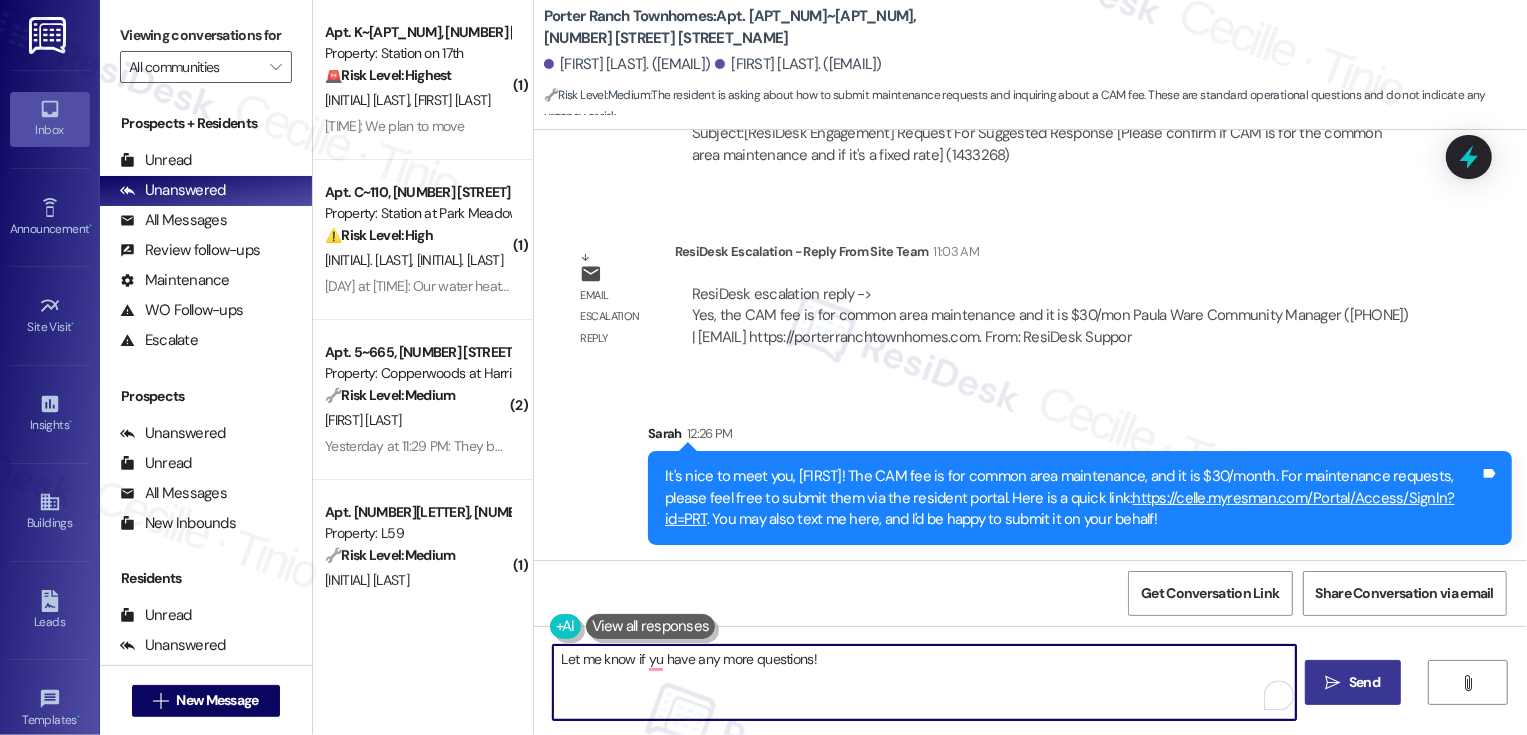 click on "Let me know if yu have any more questions!" at bounding box center [924, 682] 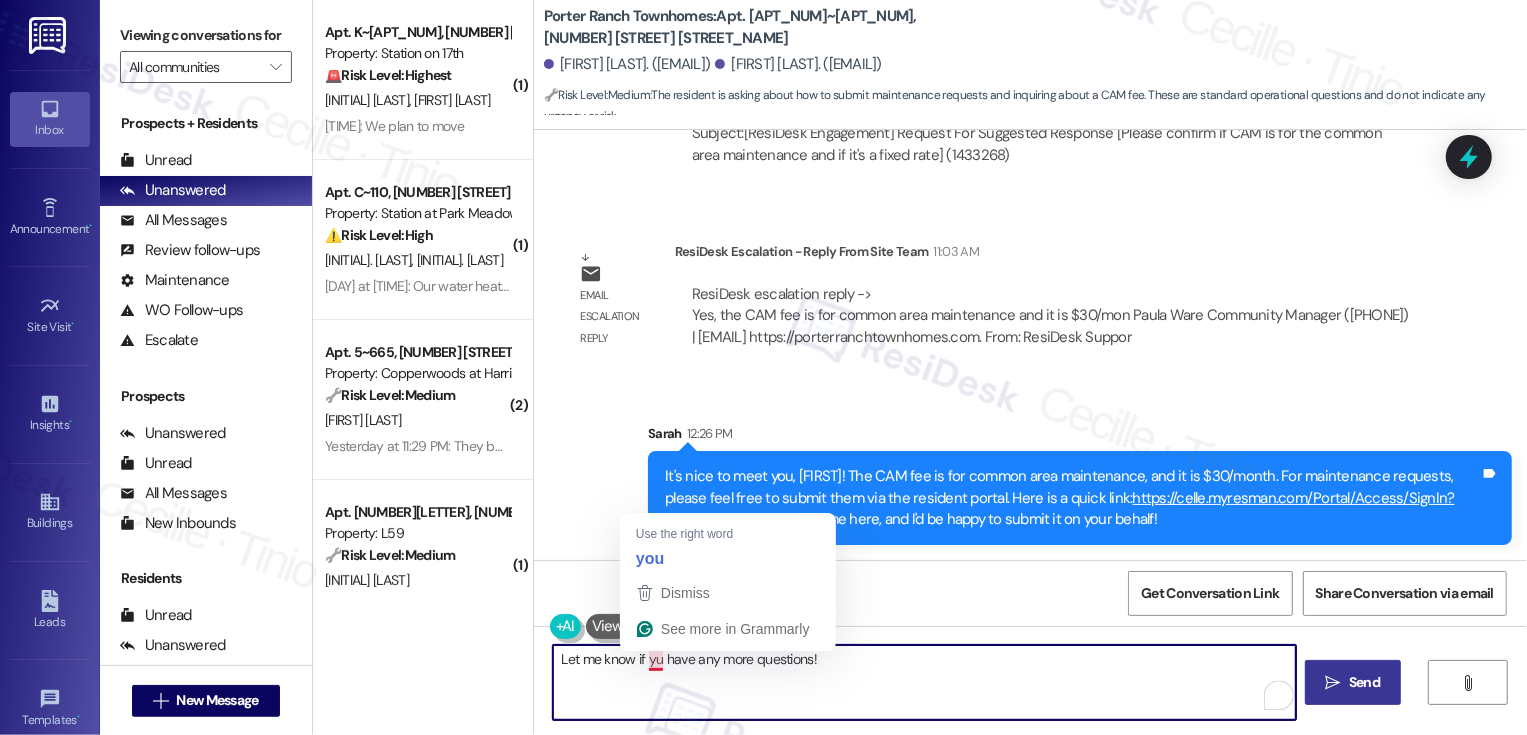 type on "Let me know if you have any more questions!" 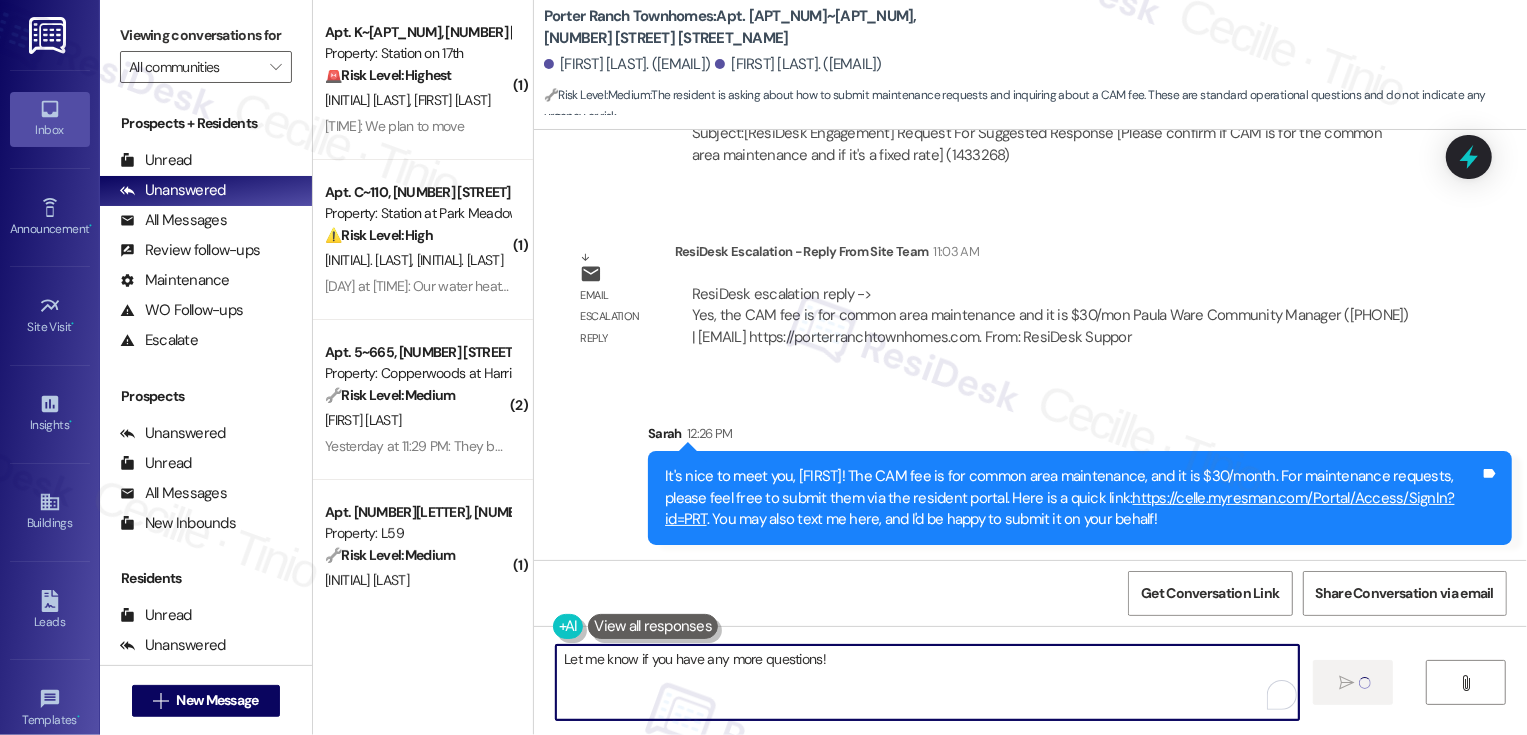 type 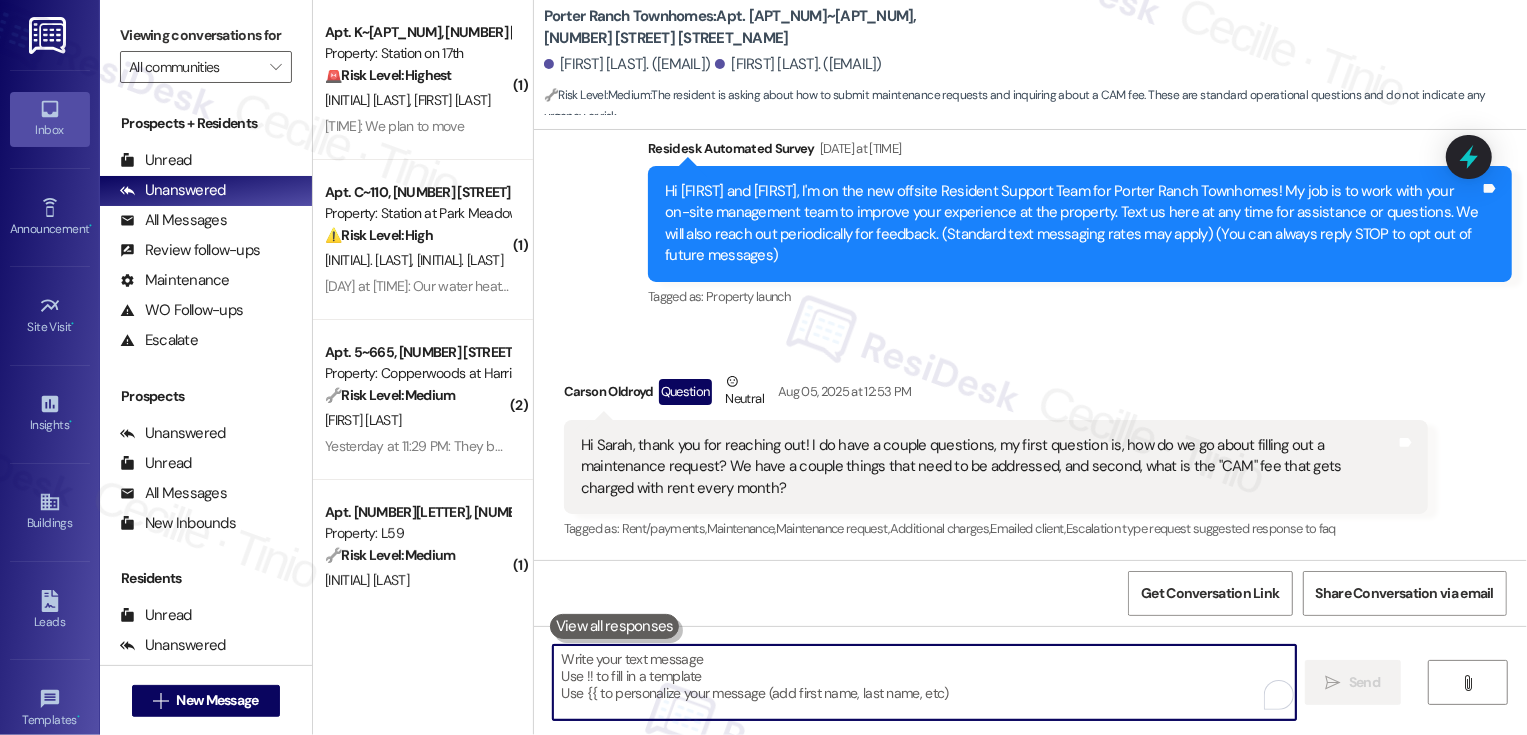 scroll, scrollTop: 169, scrollLeft: 0, axis: vertical 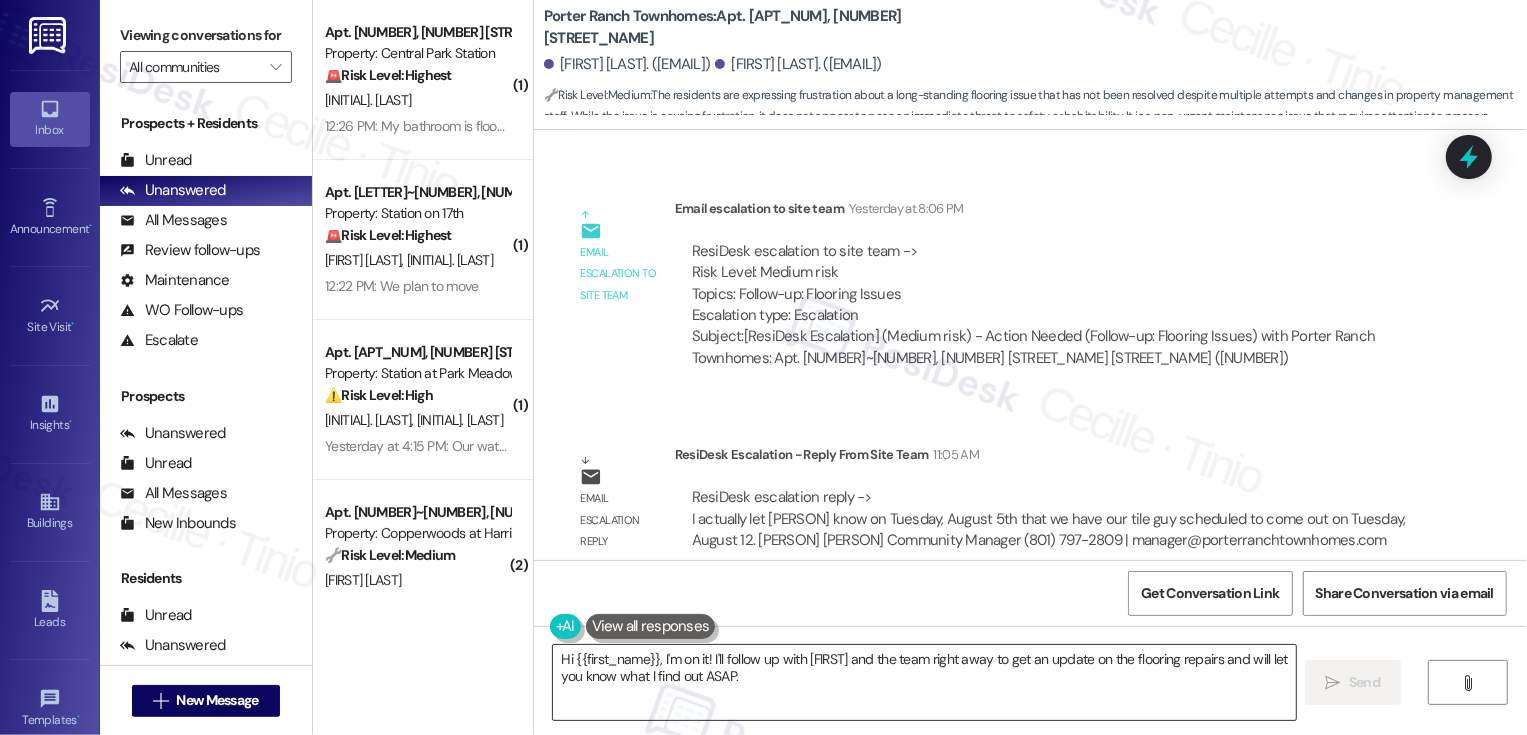 click on "Hi {{first_name}}, I'm on it! I'll follow up with Paula and the team right away to get an update on the flooring repairs and will let you know what I find out ASAP." at bounding box center (924, 682) 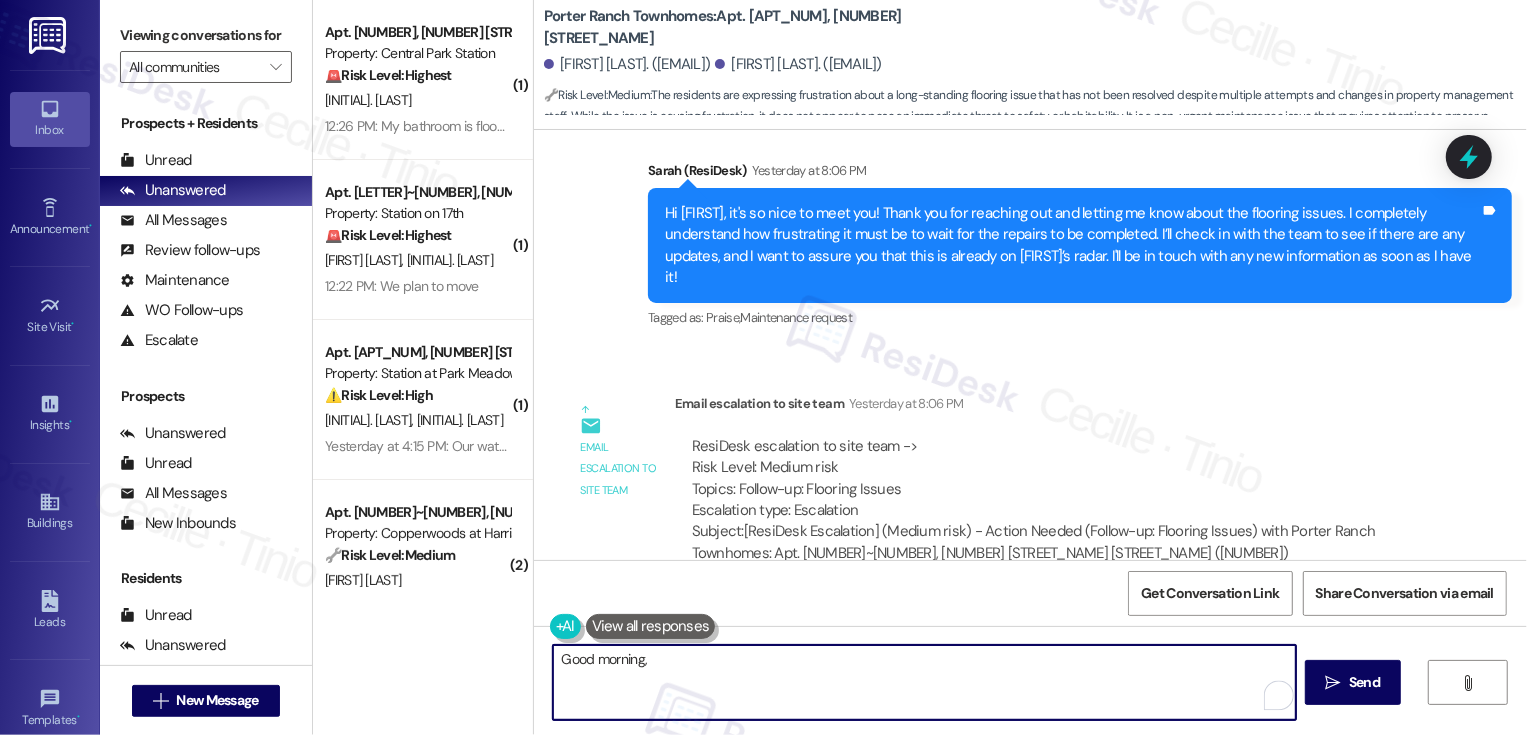 paste on "we have our tile guy scheduled to come out on Tuesday, August 12." 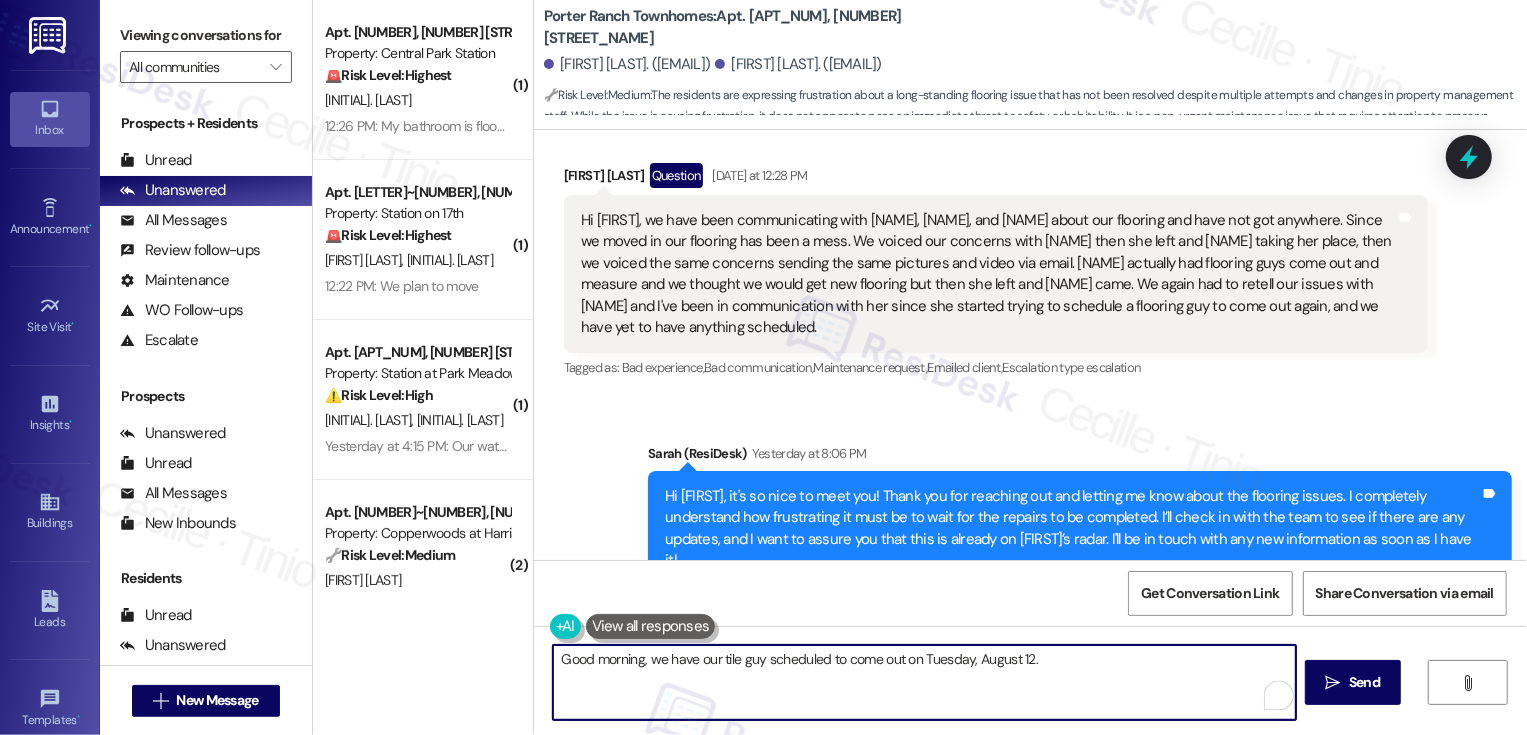 scroll, scrollTop: 232, scrollLeft: 0, axis: vertical 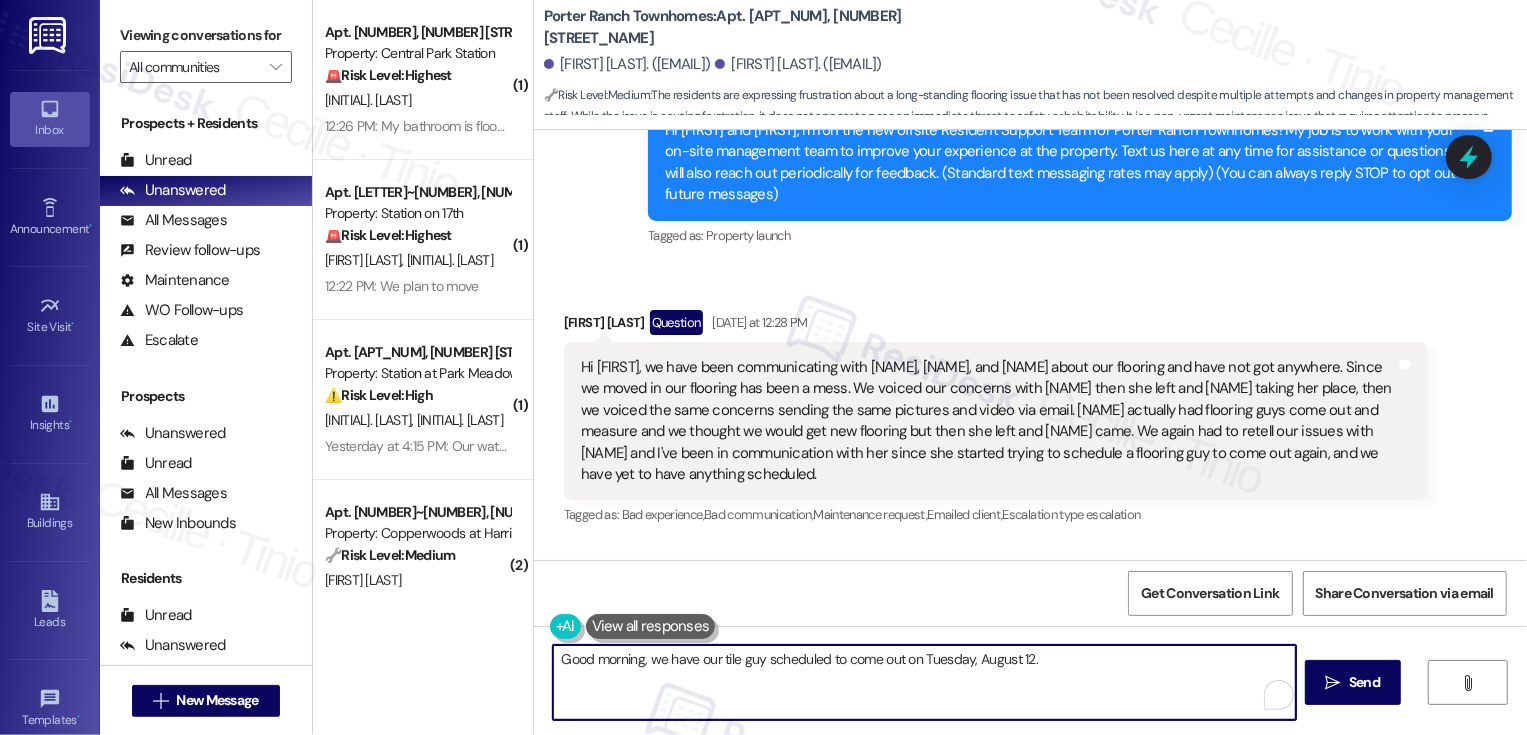 click on "Jadilyn Walker Question Aug 05, 2025 at 12:28 PM" at bounding box center [996, 326] 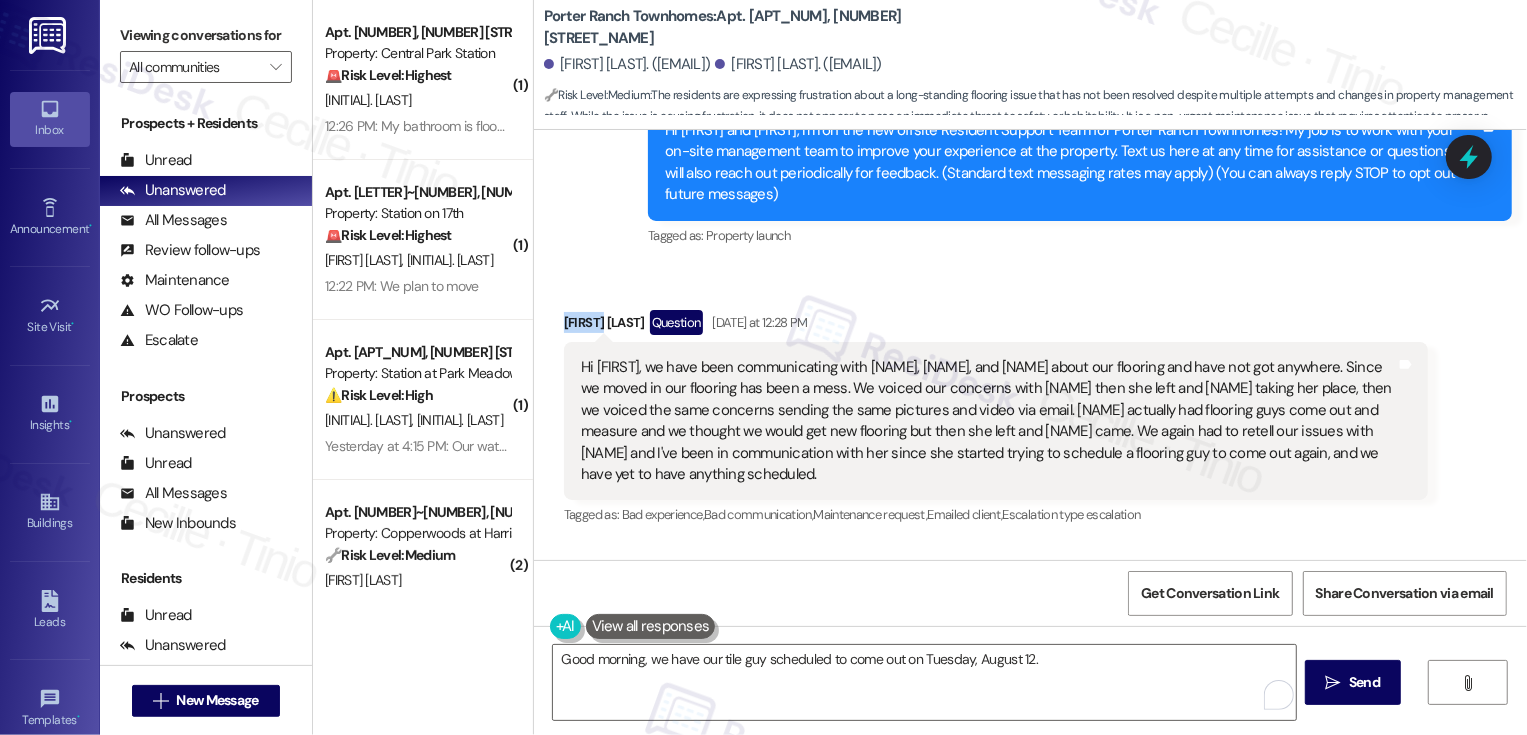 copy on "Jadilyn" 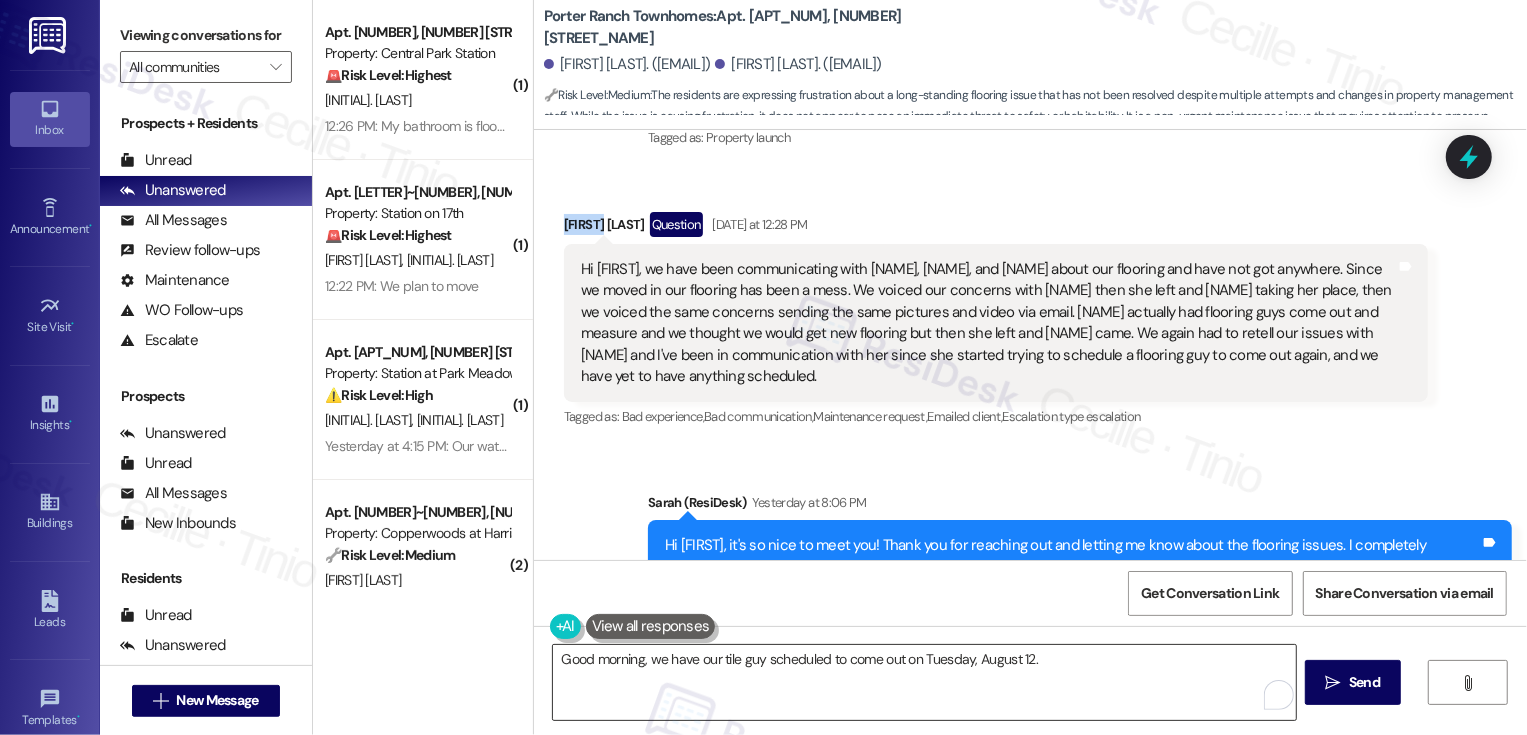 click on "Good morning, we have our tile guy scheduled to come out on Tuesday, August 12." at bounding box center (924, 682) 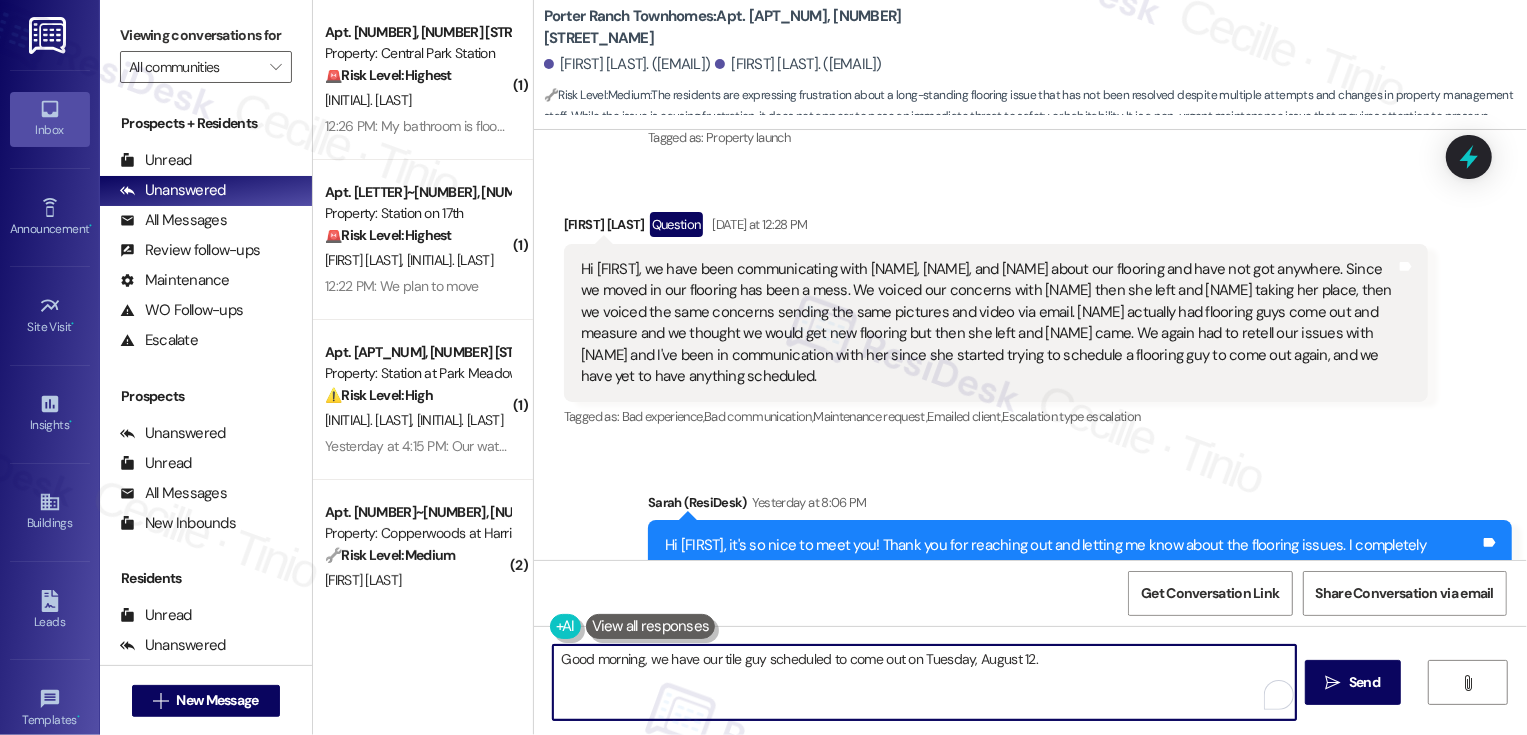 paste on "Jadilyn" 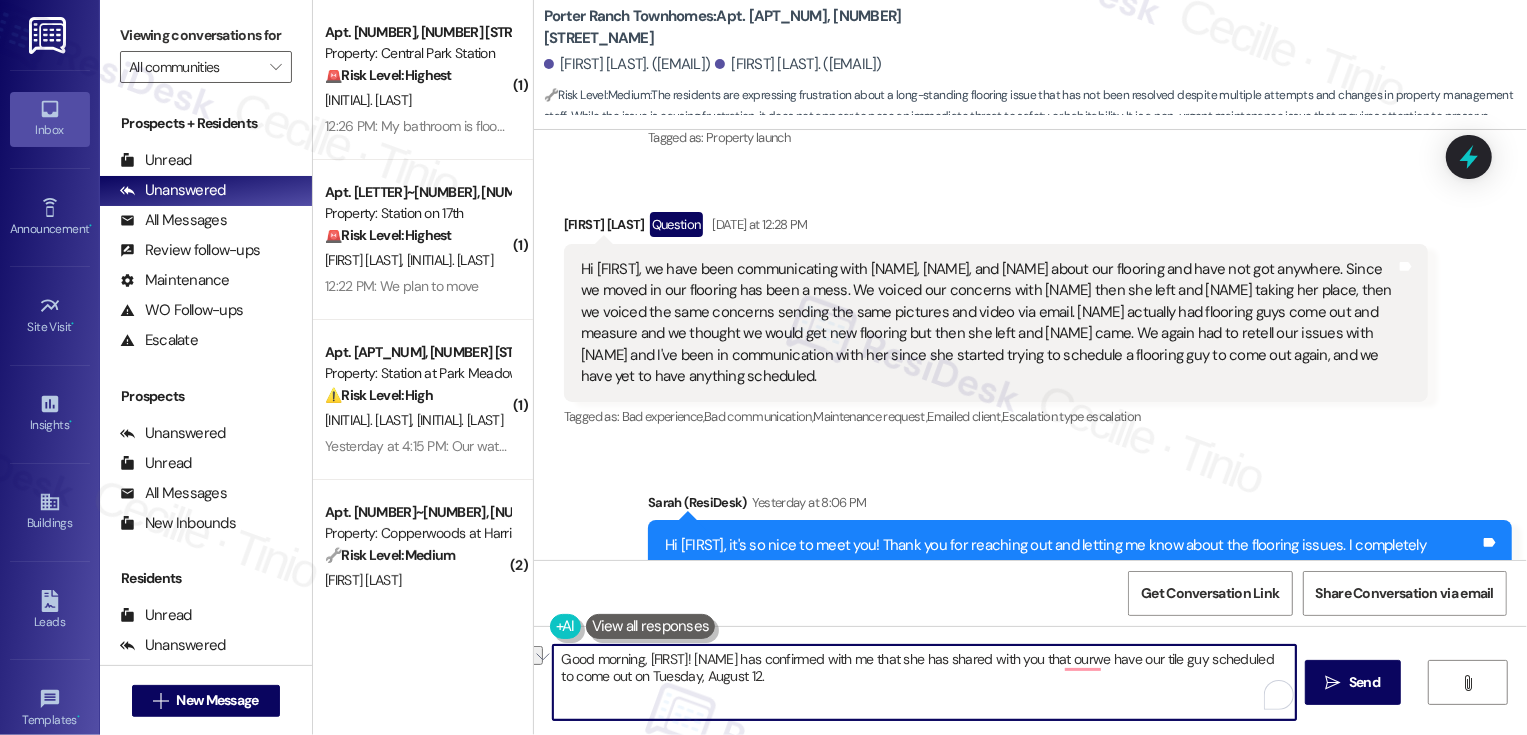 drag, startPoint x: 1053, startPoint y: 661, endPoint x: 1117, endPoint y: 659, distance: 64.03124 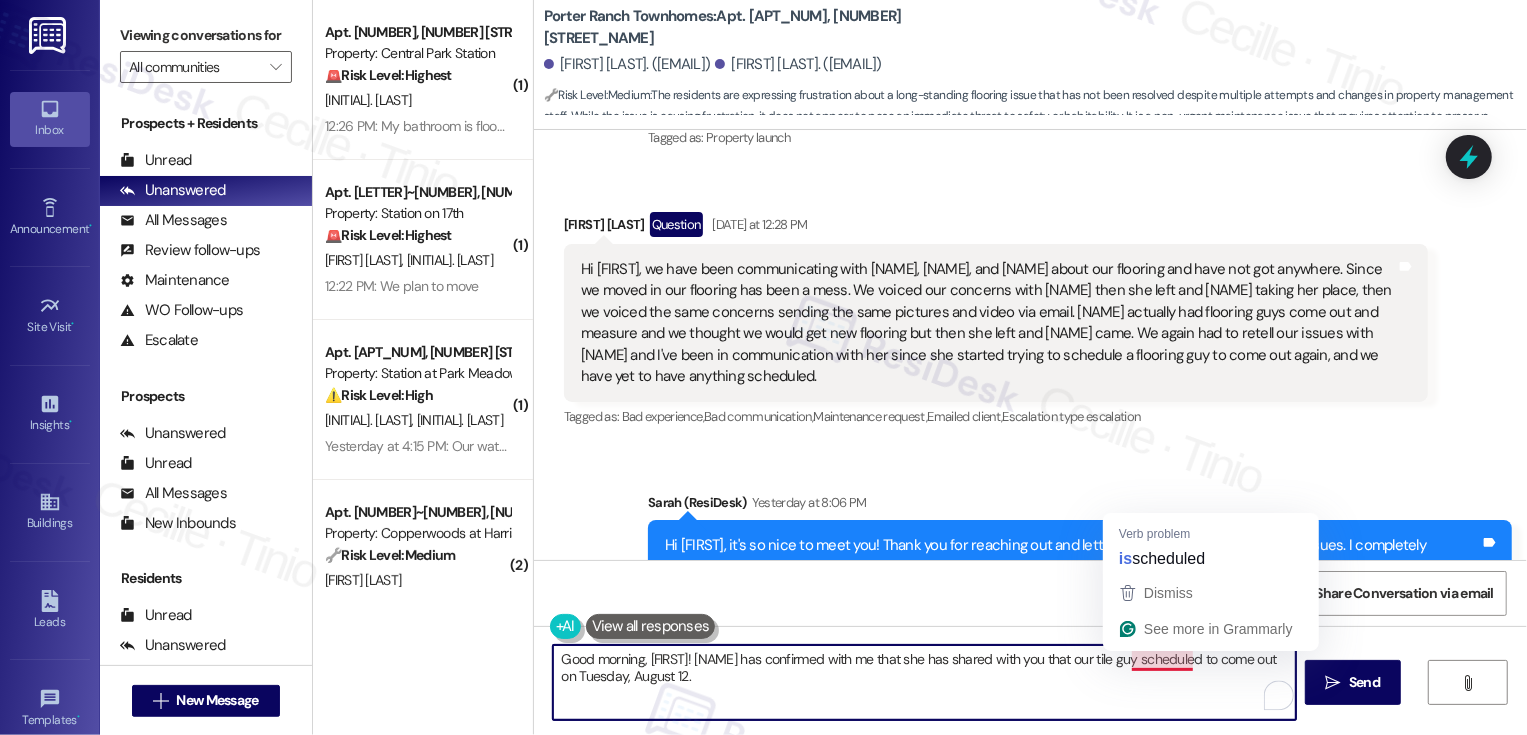 click on "Good morning, Jadilyn! Paula has confirmed with me that she has shared with you that our tile guy scheduled to come out on Tuesday, August 12." at bounding box center [924, 682] 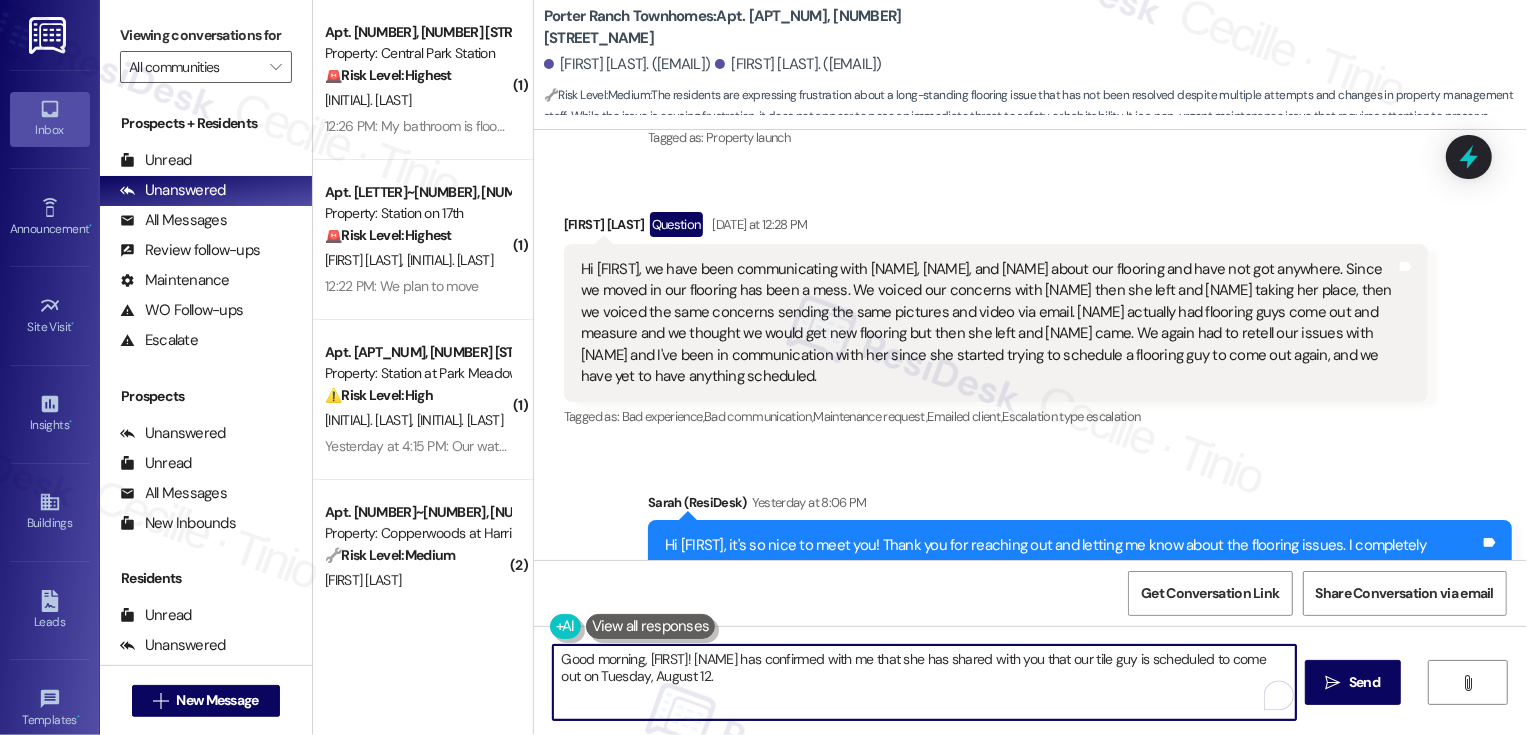 click on "Good morning, Jadilyn! Paula has confirmed with me that she has shared with you that our tile guy is scheduled to come out on Tuesday, August 12." at bounding box center (924, 682) 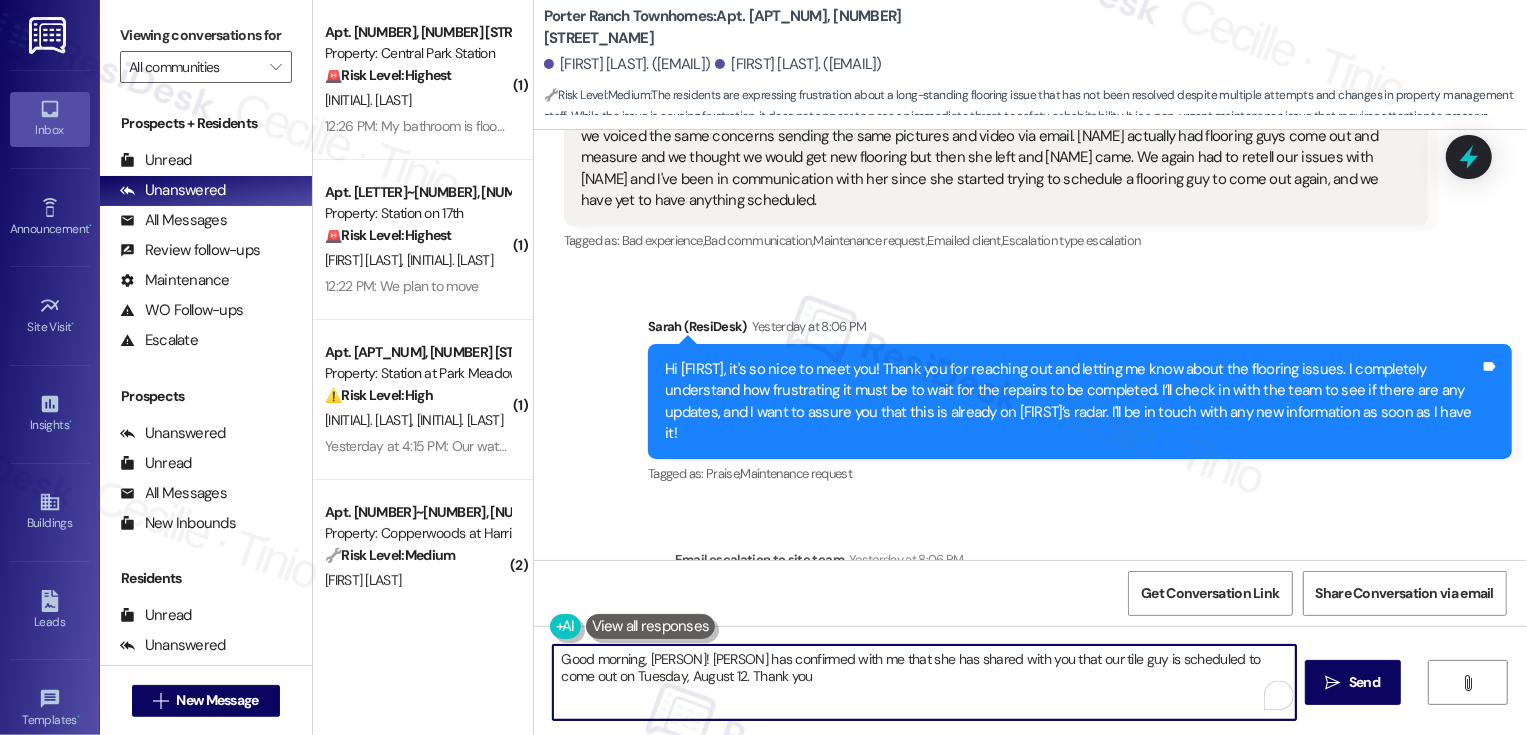 scroll, scrollTop: 524, scrollLeft: 0, axis: vertical 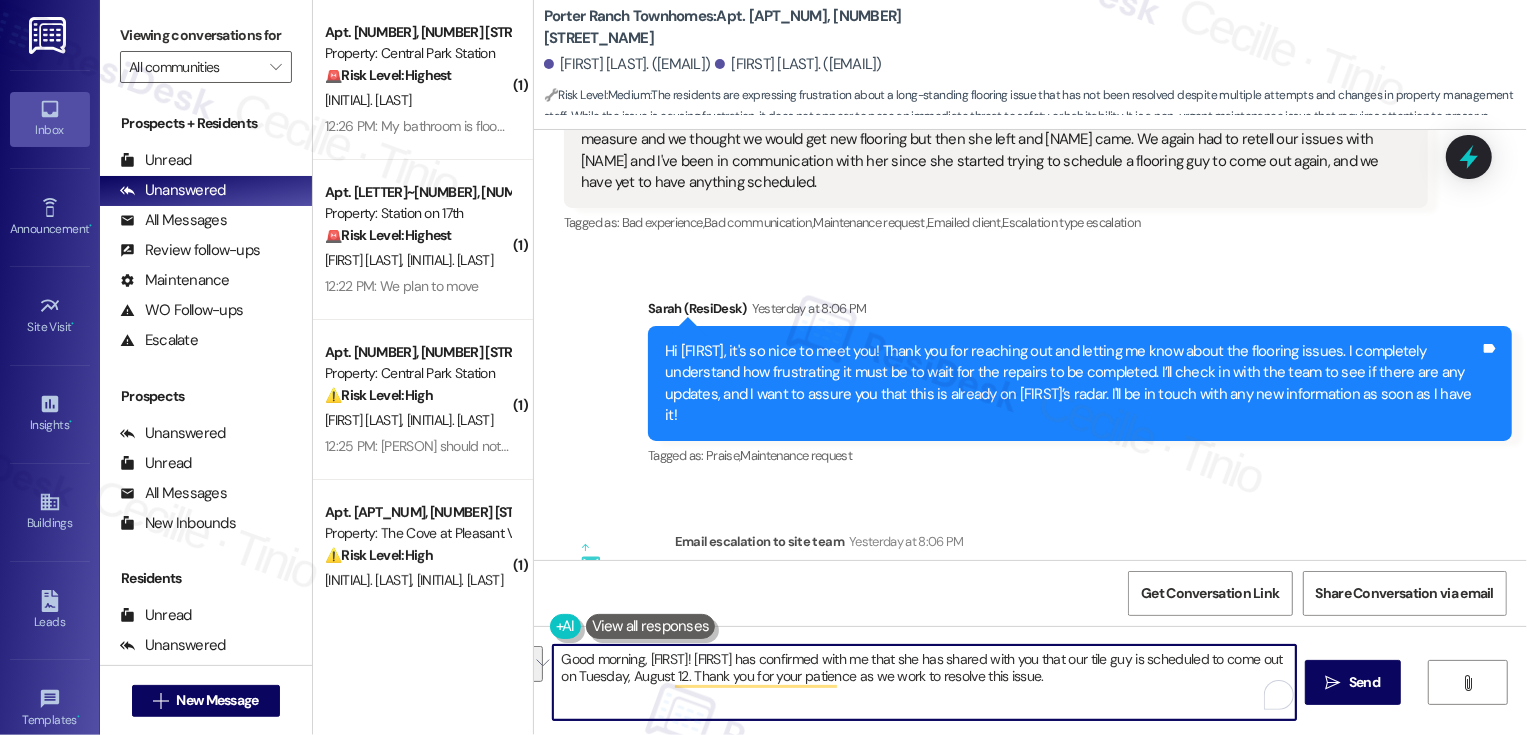 paste on "I wanted to follow up and let you know that Paula confirmed she shared the update with you — our tile specialist is scheduled to come out on Tuesday, August 12. Thank you so much for your continued patience as we work to get this resolved for you!
Ask ChatGPT" 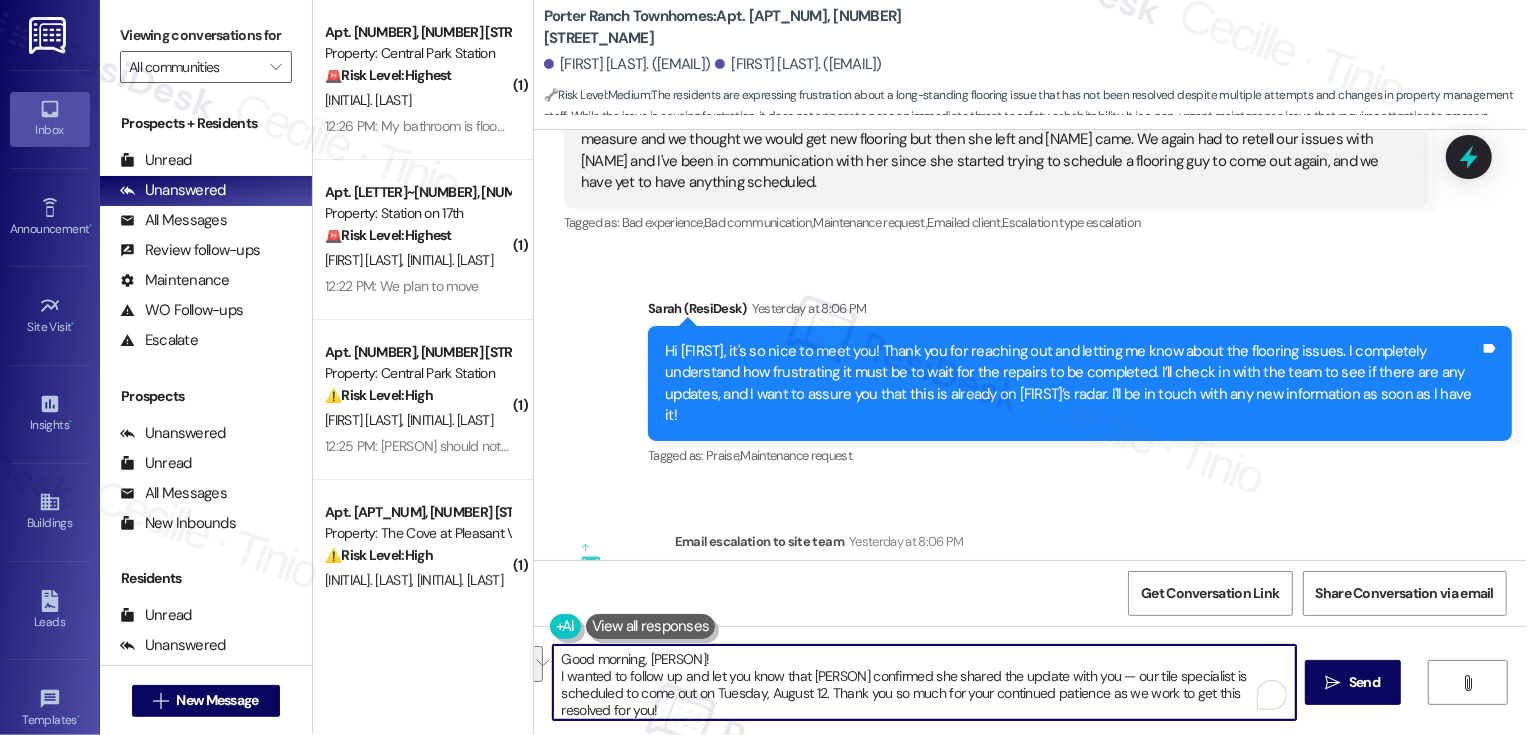 scroll, scrollTop: 135, scrollLeft: 0, axis: vertical 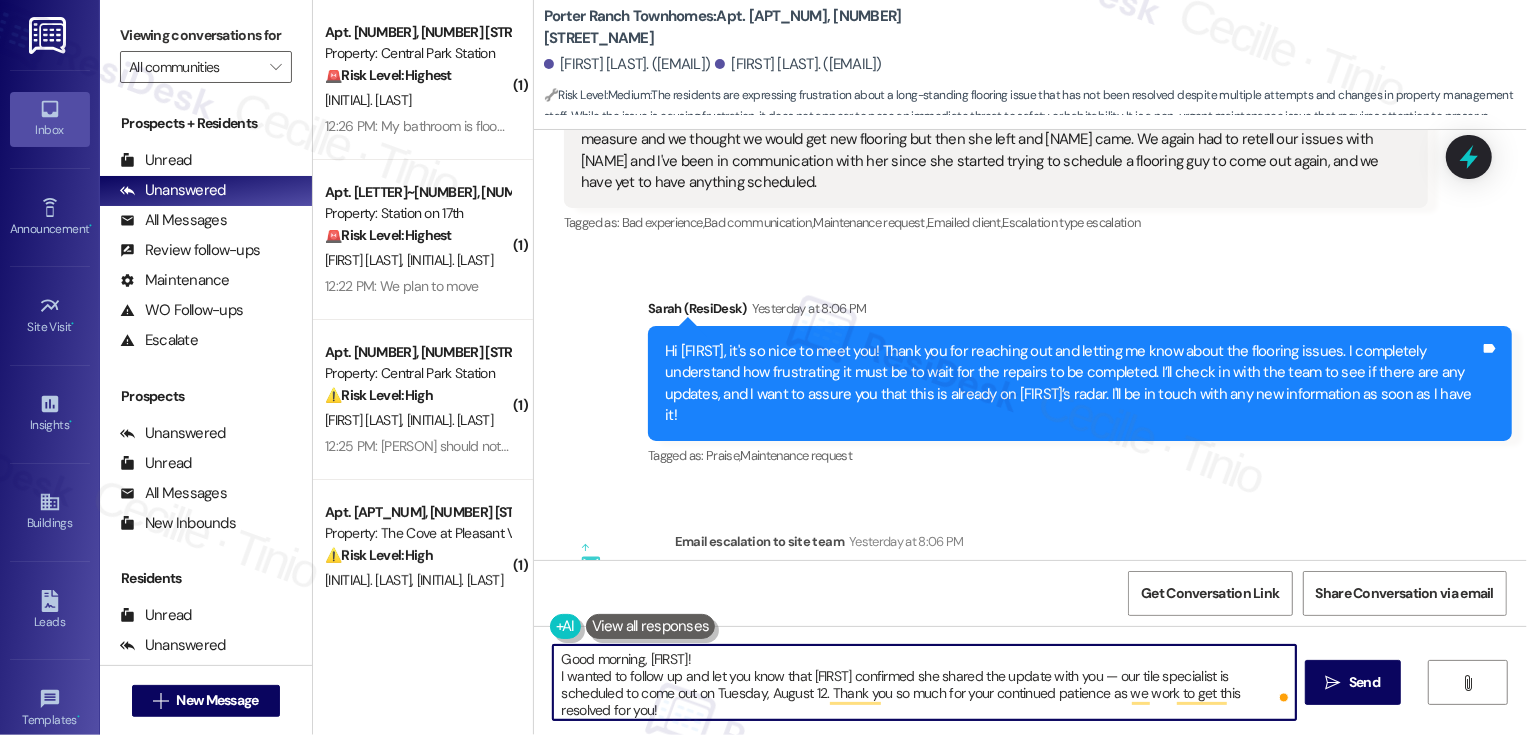 click on "Good morning, Jadilyn!
I wanted to follow up and let you know that Paula confirmed she shared the update with you — our tile specialist is scheduled to come out on Tuesday, August 12. Thank you so much for your continued patience as we work to get this resolved for you!" at bounding box center [924, 682] 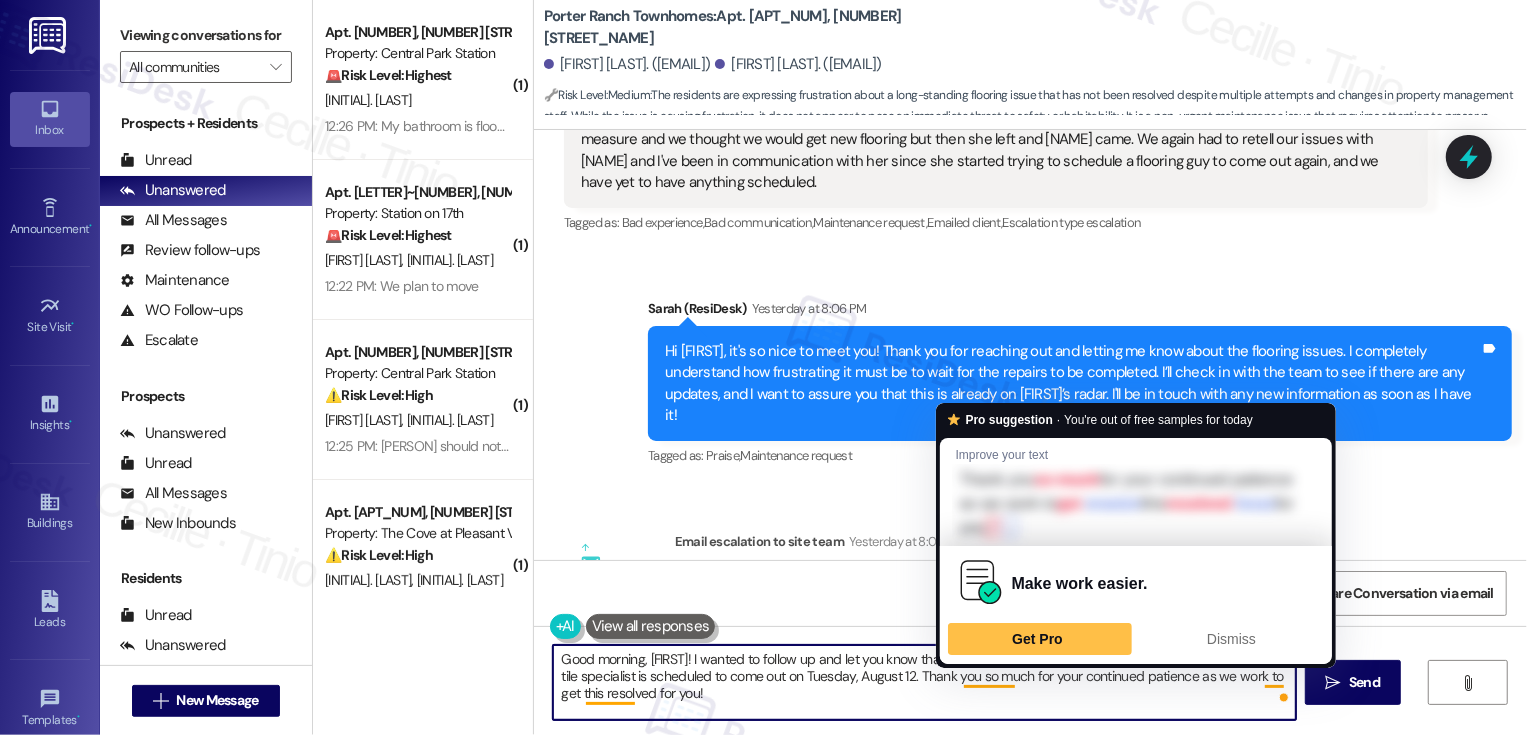 click on "Good morning, Jadilyn! I wanted to follow up and let you know that Paula confirmed she shared the update with you — our tile specialist is scheduled to come out on Tuesday, August 12. Thank you so much for your continued patience as we work to get this resolved for you!" at bounding box center [924, 682] 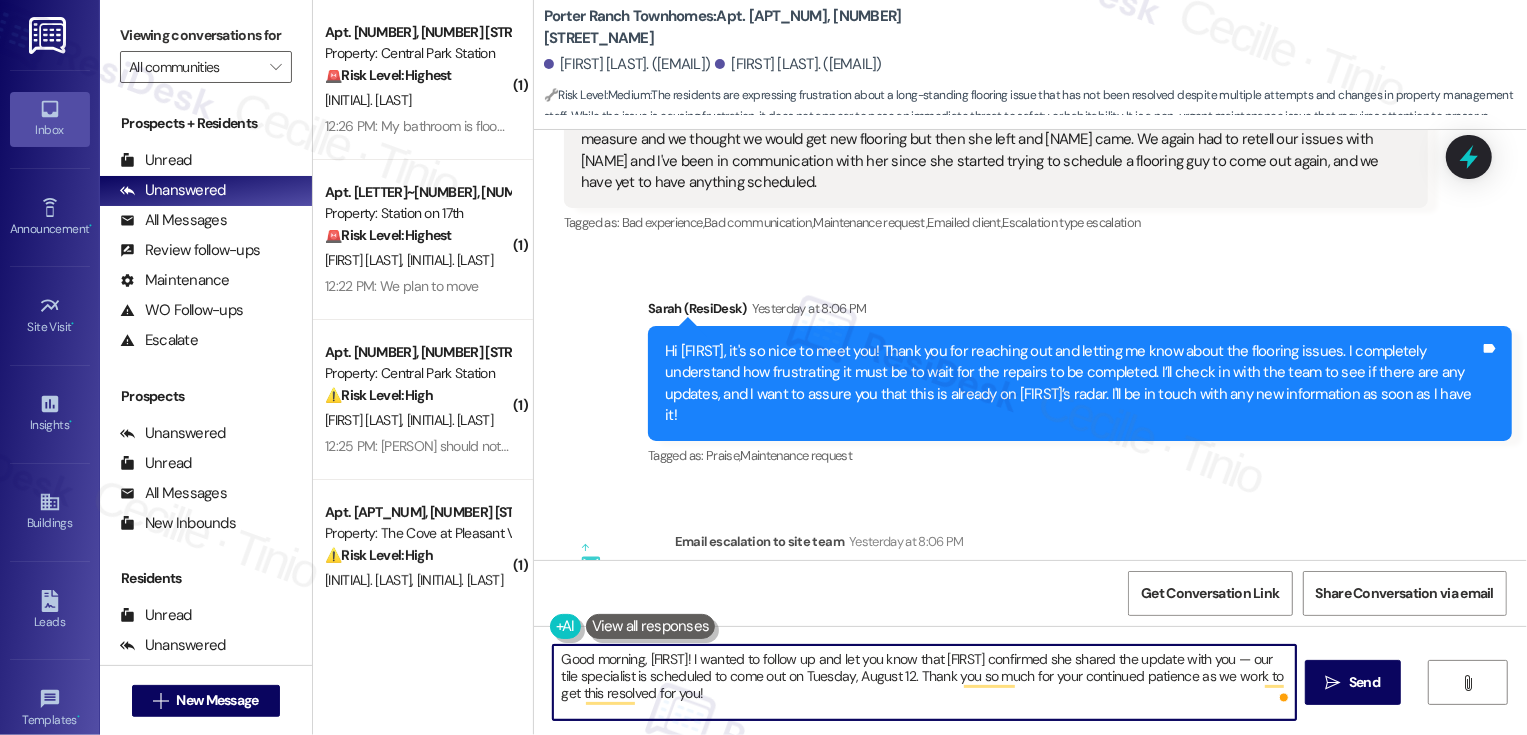click on "Good morning, Jadilyn! I wanted to follow up and let you know that Paula confirmed she shared the update with you — our tile specialist is scheduled to come out on Tuesday, August 12. Thank you so much for your continued patience as we work to get this resolved for you!" at bounding box center (924, 682) 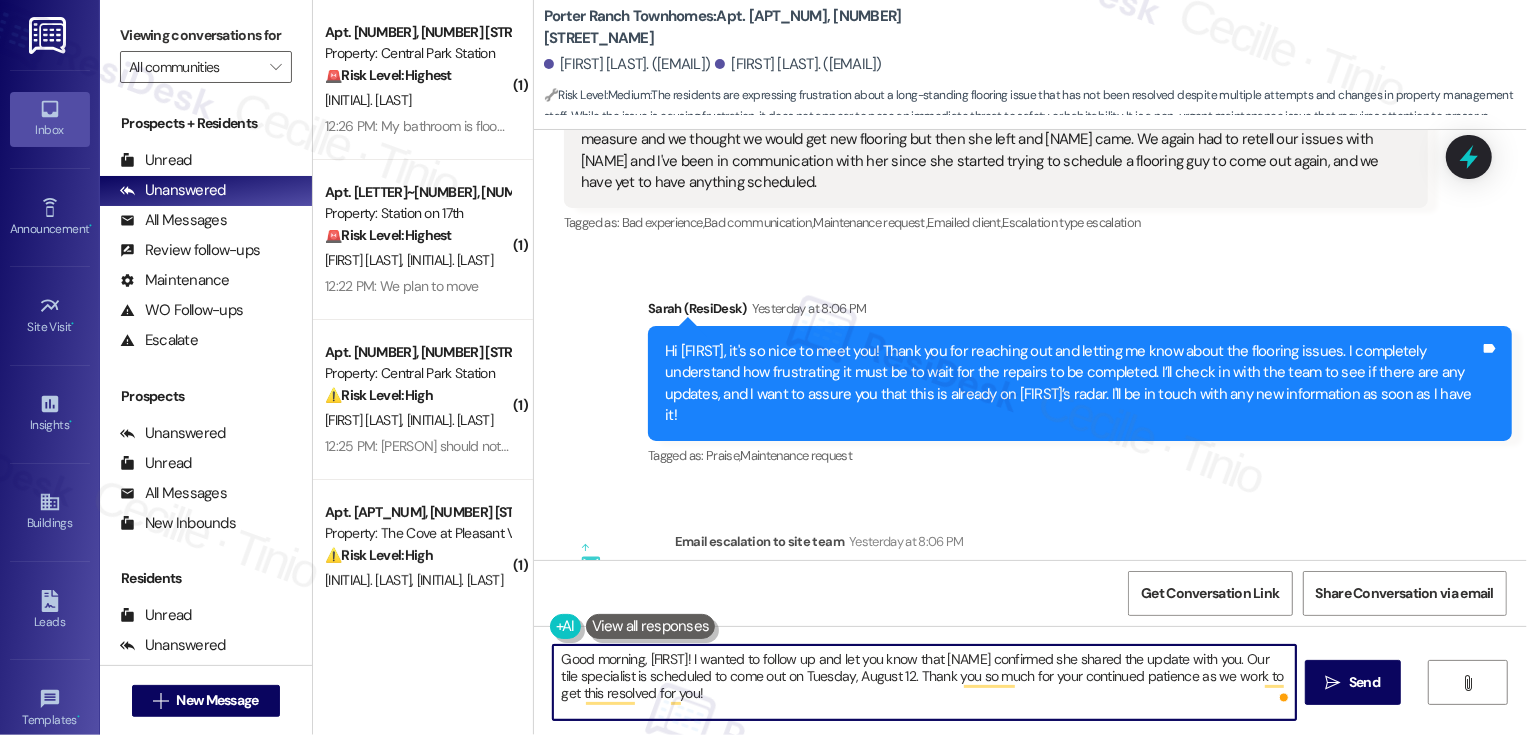 click on "Good morning, Jadilyn! I wanted to follow up and let you know that Paula confirmed she shared the update with you. Our tile specialist is scheduled to come out on Tuesday, August 12. Thank you so much for your continued patience as we work to get this resolved for you!" at bounding box center (924, 682) 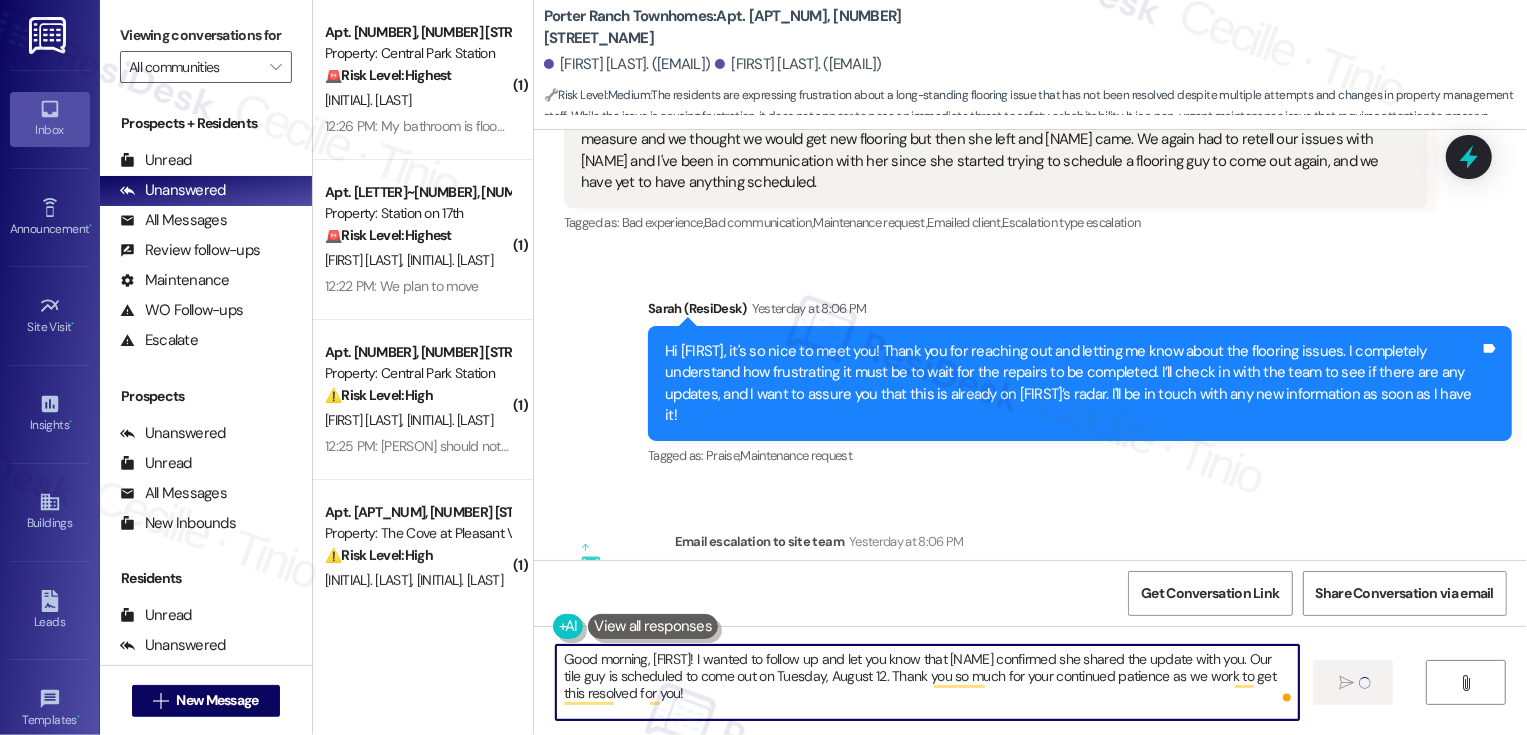 type on "Good morning, Jadilyn! I wanted to follow up and let you know that Paula confirmed she shared the update with you. Our tile guy is scheduled to come out on Tuesday, August 12. Thank you so much for your continued patience as we work to get this resolved for you!" 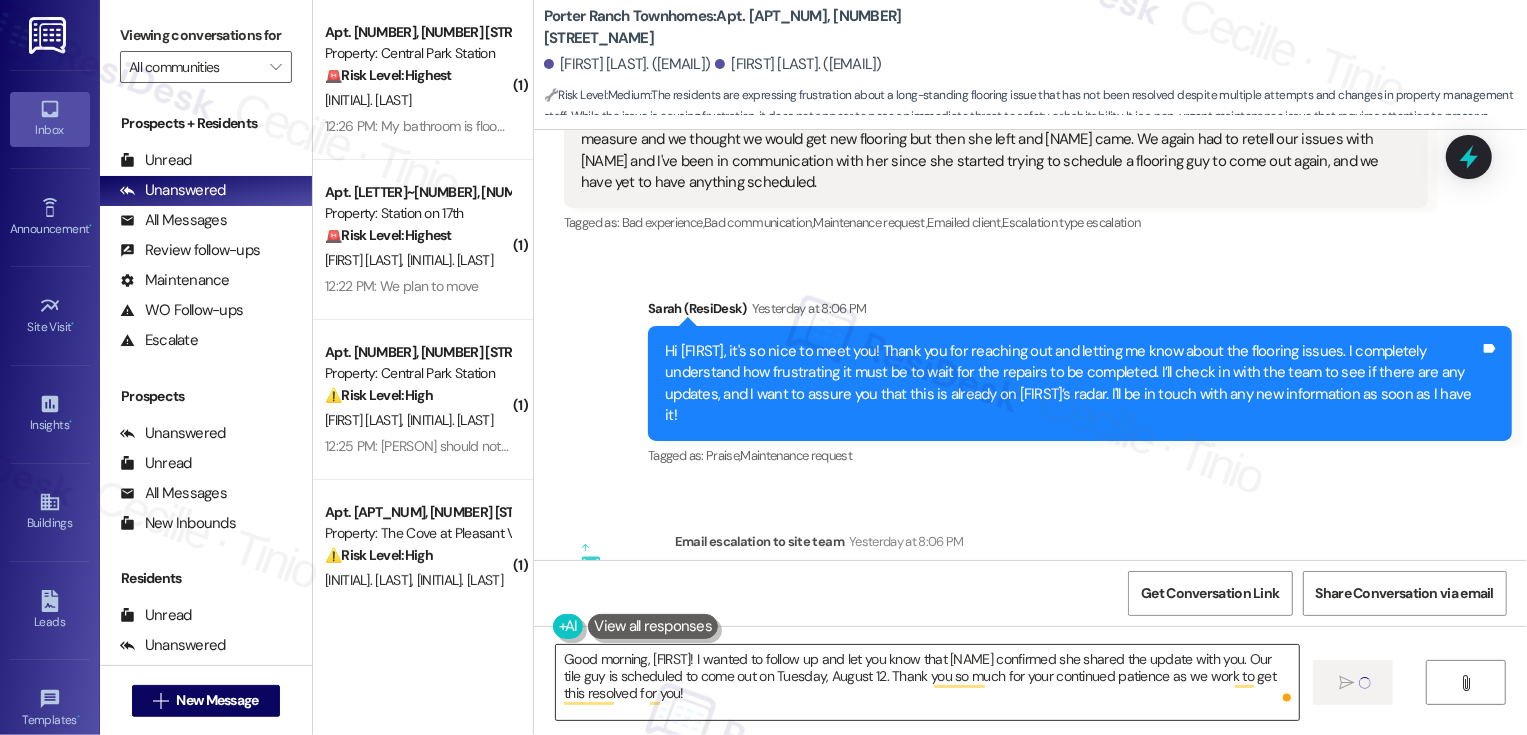 type 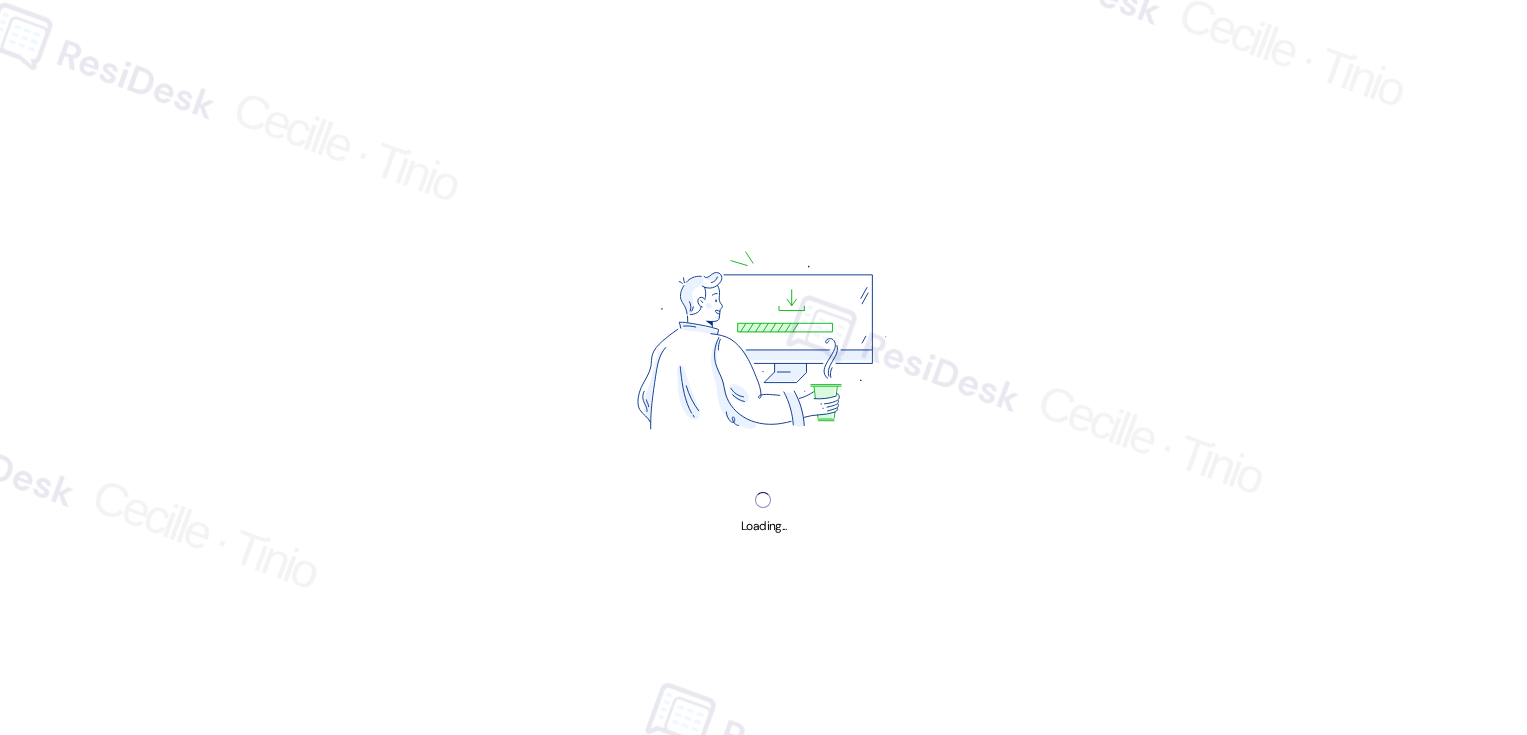 scroll, scrollTop: 0, scrollLeft: 0, axis: both 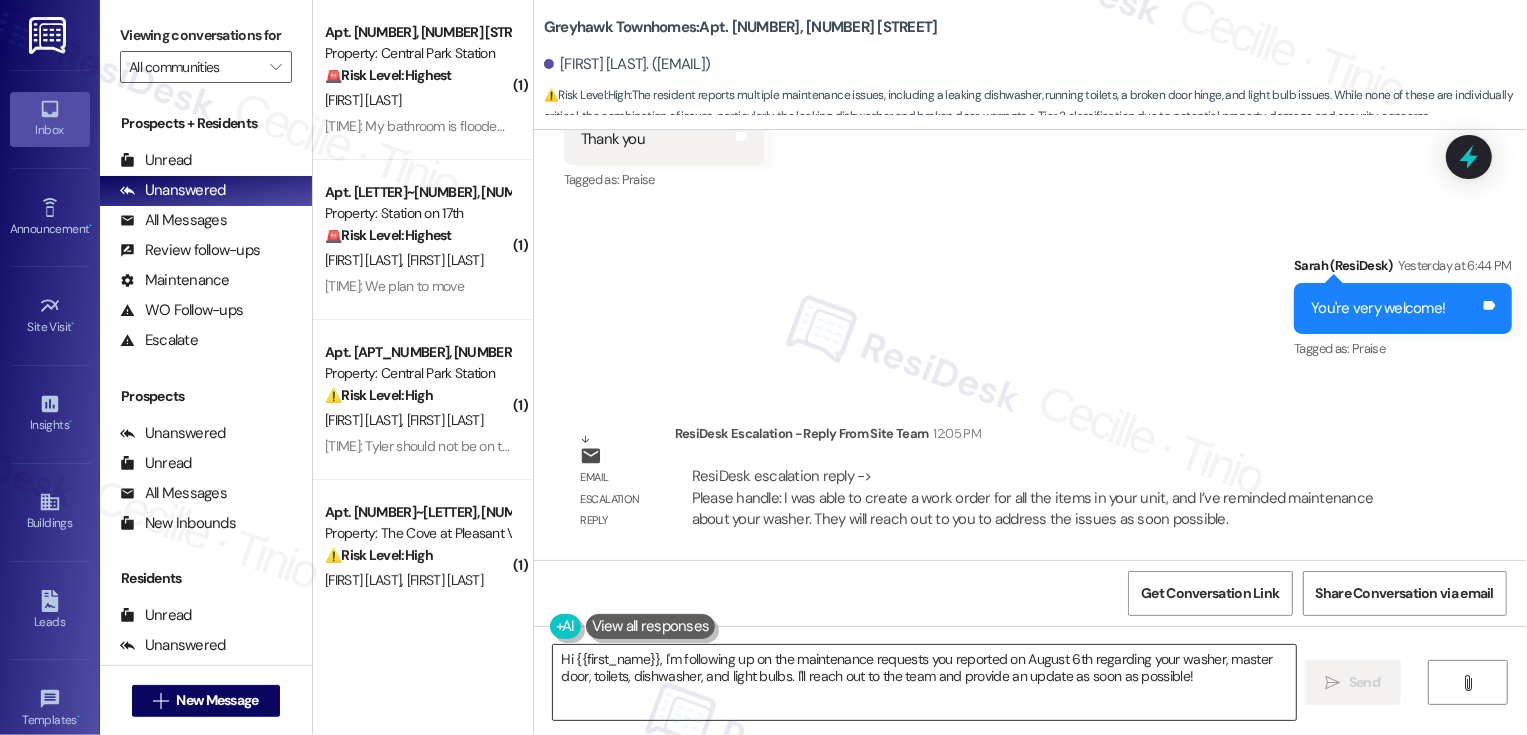 click on "Hi {{first_name}}, I'm following up on the maintenance requests you reported on August 6th regarding your washer, master door, toilets, dishwasher, and light bulbs. I'll reach out to the team and provide an update as soon as possible!" at bounding box center (924, 682) 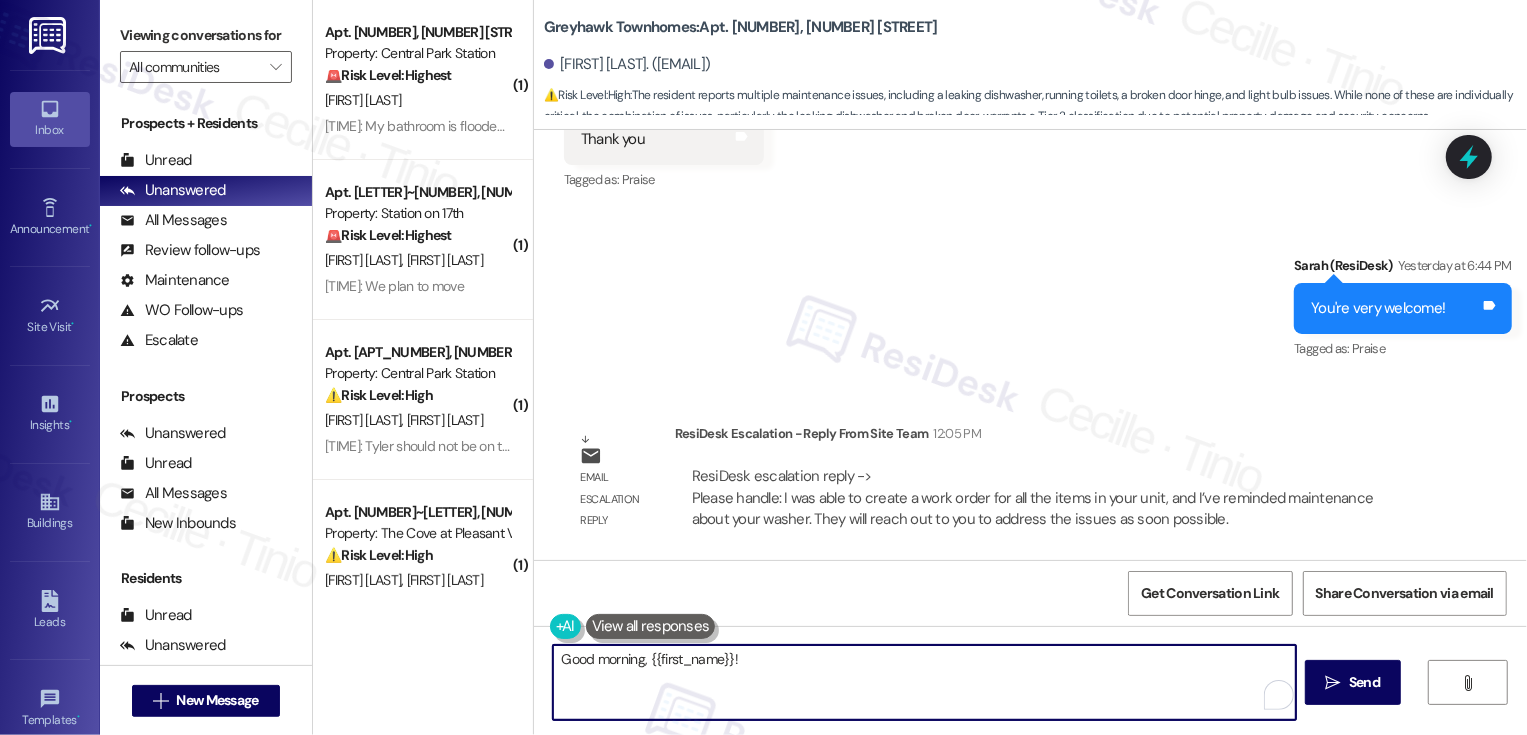 paste on "was able to create a work order for all the items in your unit, and I've reminded maintenance about your washer. They will reach out to you to address the issues as soon as possible." 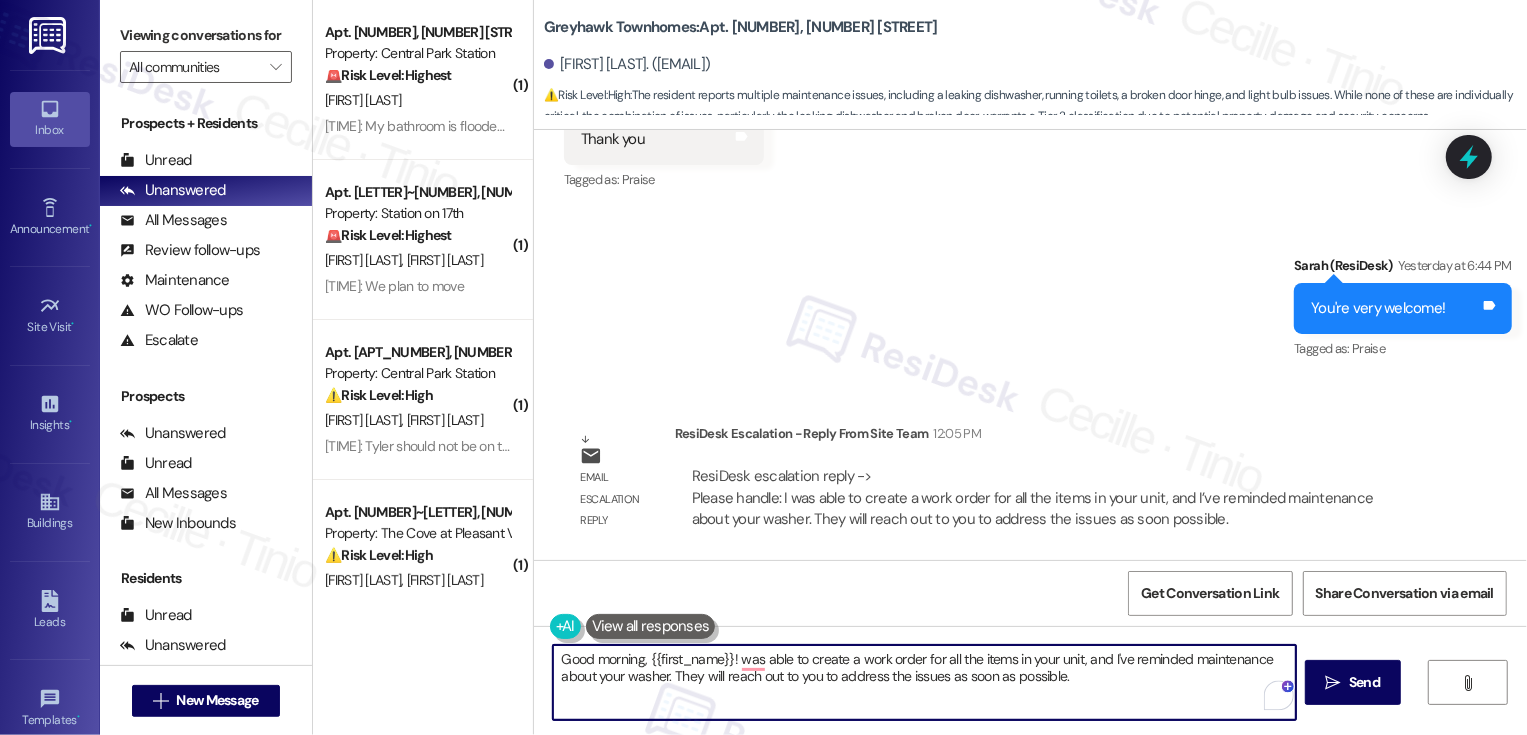click on "Good morning, {{first_name}}! was able to create a work order for all the items in your unit, and I've reminded maintenance about your washer. They will reach out to you to address the issues as soon as possible." at bounding box center [924, 682] 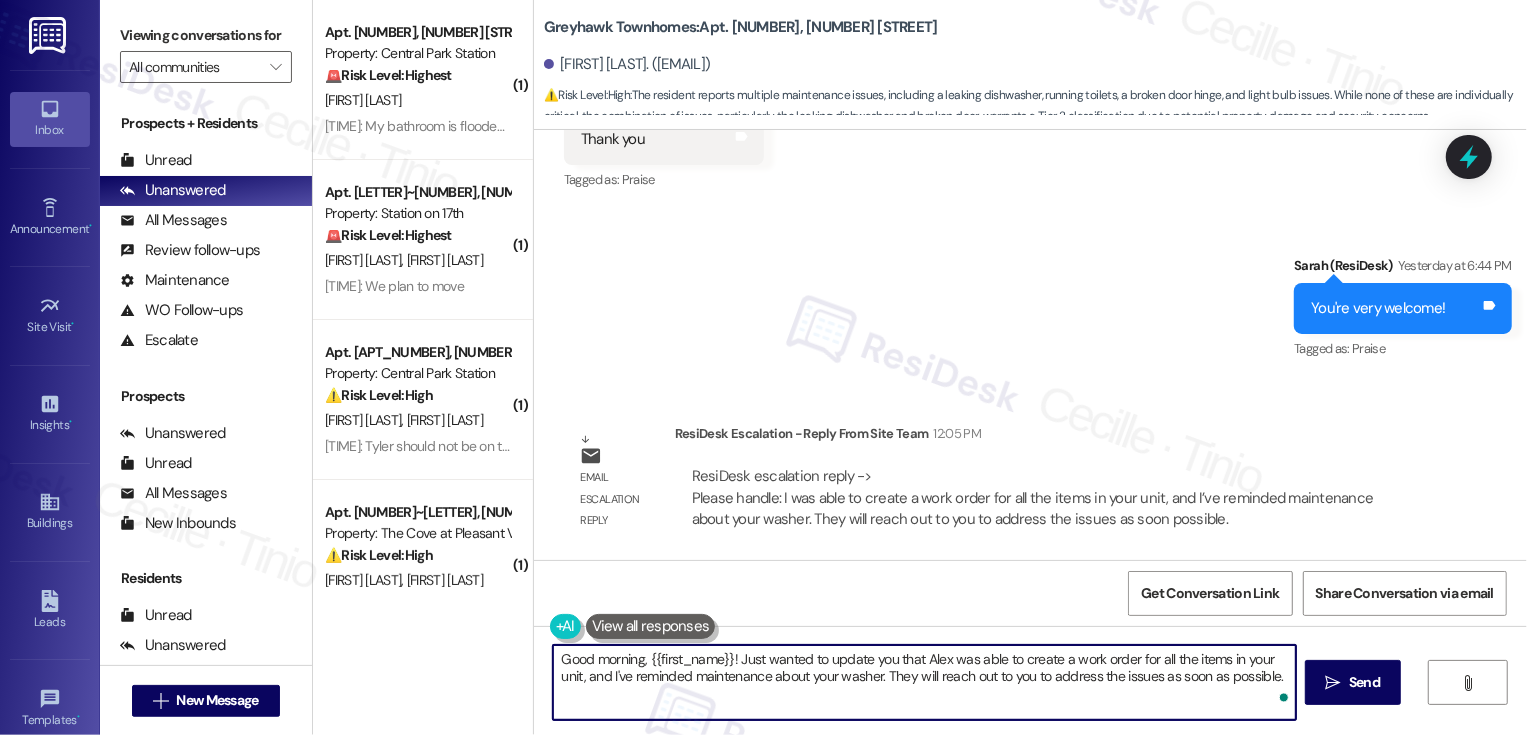 click on "Good morning, {{first_name}}! Just wanted to update you that Alex was able to create a work order for all the items in your unit, and I've reminded maintenance about your washer. They will reach out to you to address the issues as soon as possible." at bounding box center [924, 682] 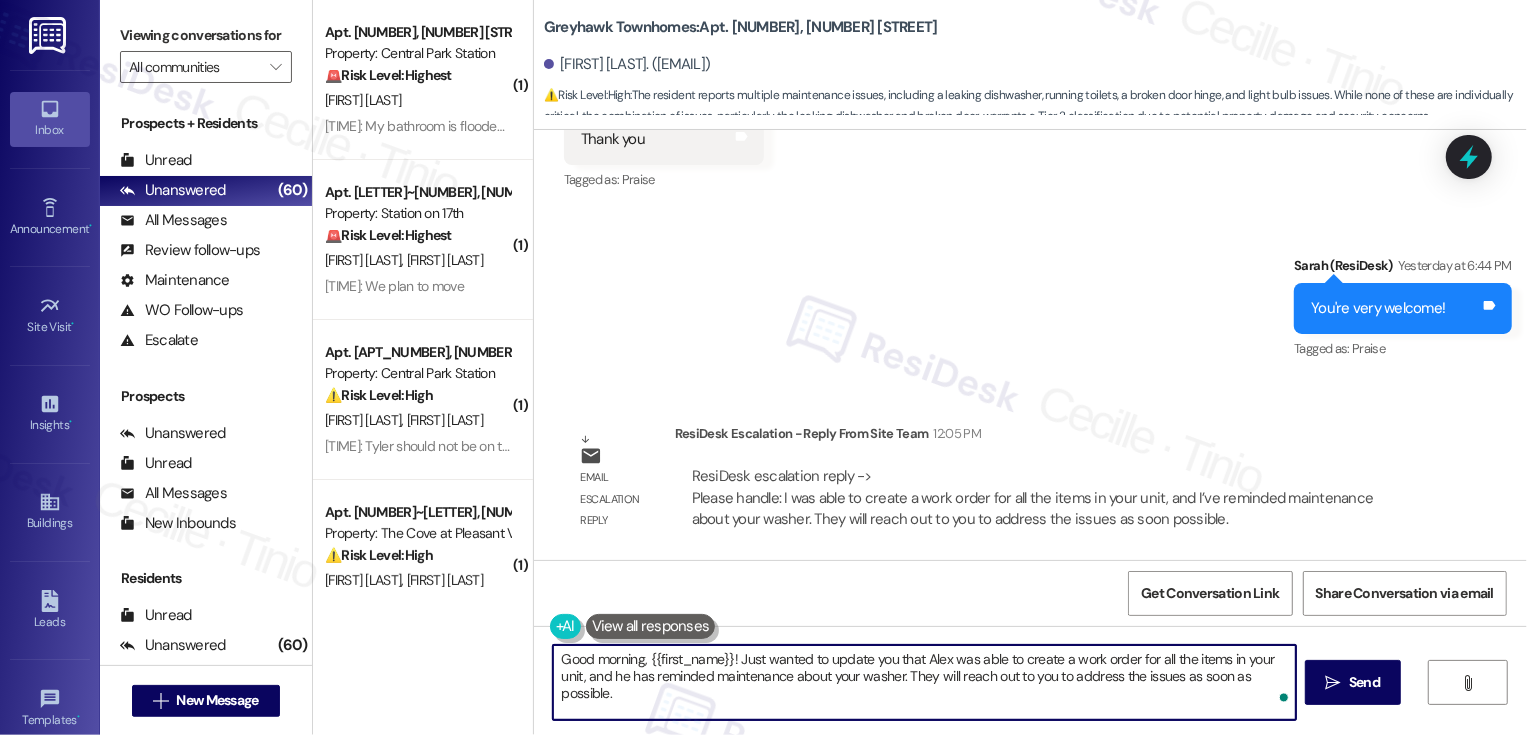 click on "Good morning, {{first_name}}! Just wanted to update you that Alex was able to create a work order for all the items in your unit, and he has reminded maintenance about your washer. They will reach out to you to address the issues as soon as possible." at bounding box center [924, 682] 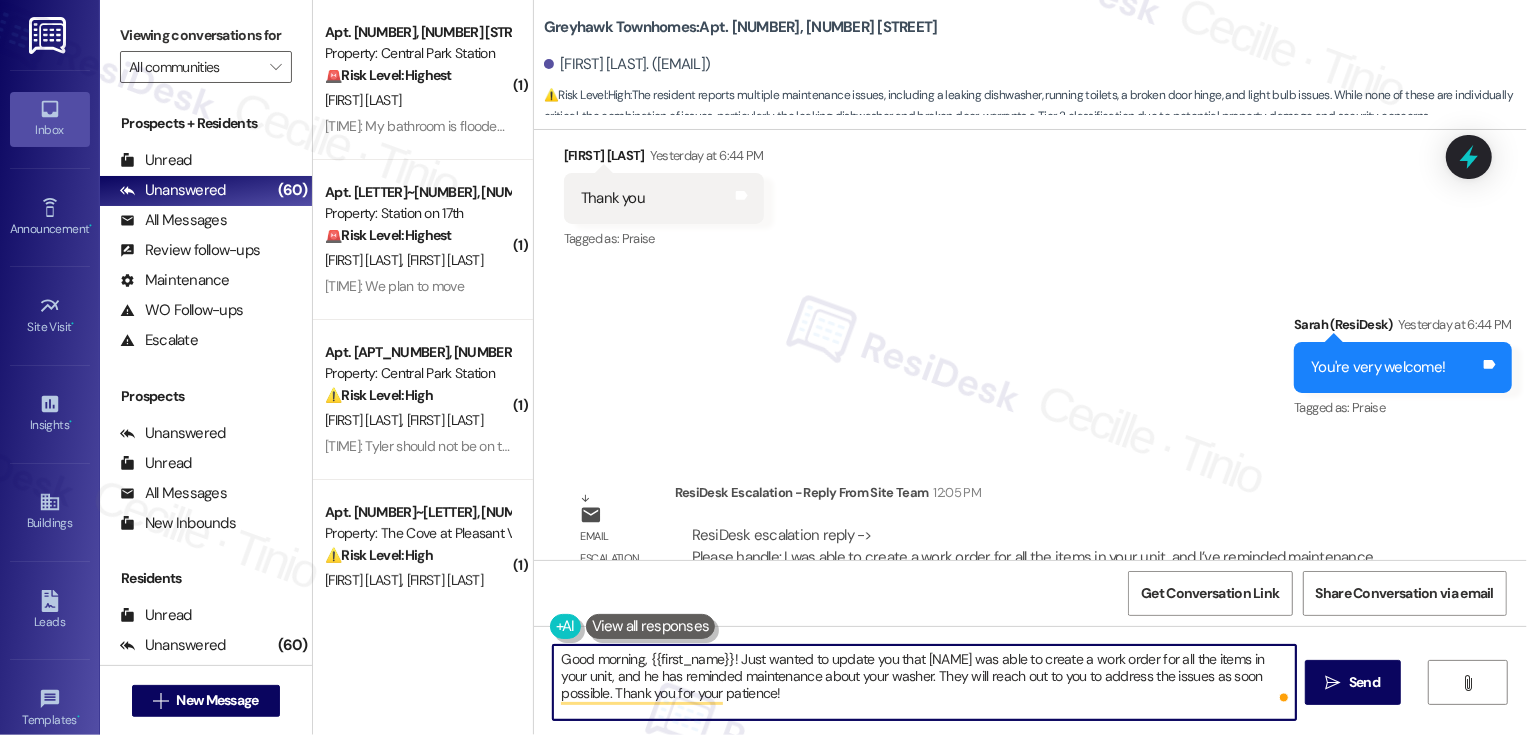 scroll, scrollTop: 2000, scrollLeft: 0, axis: vertical 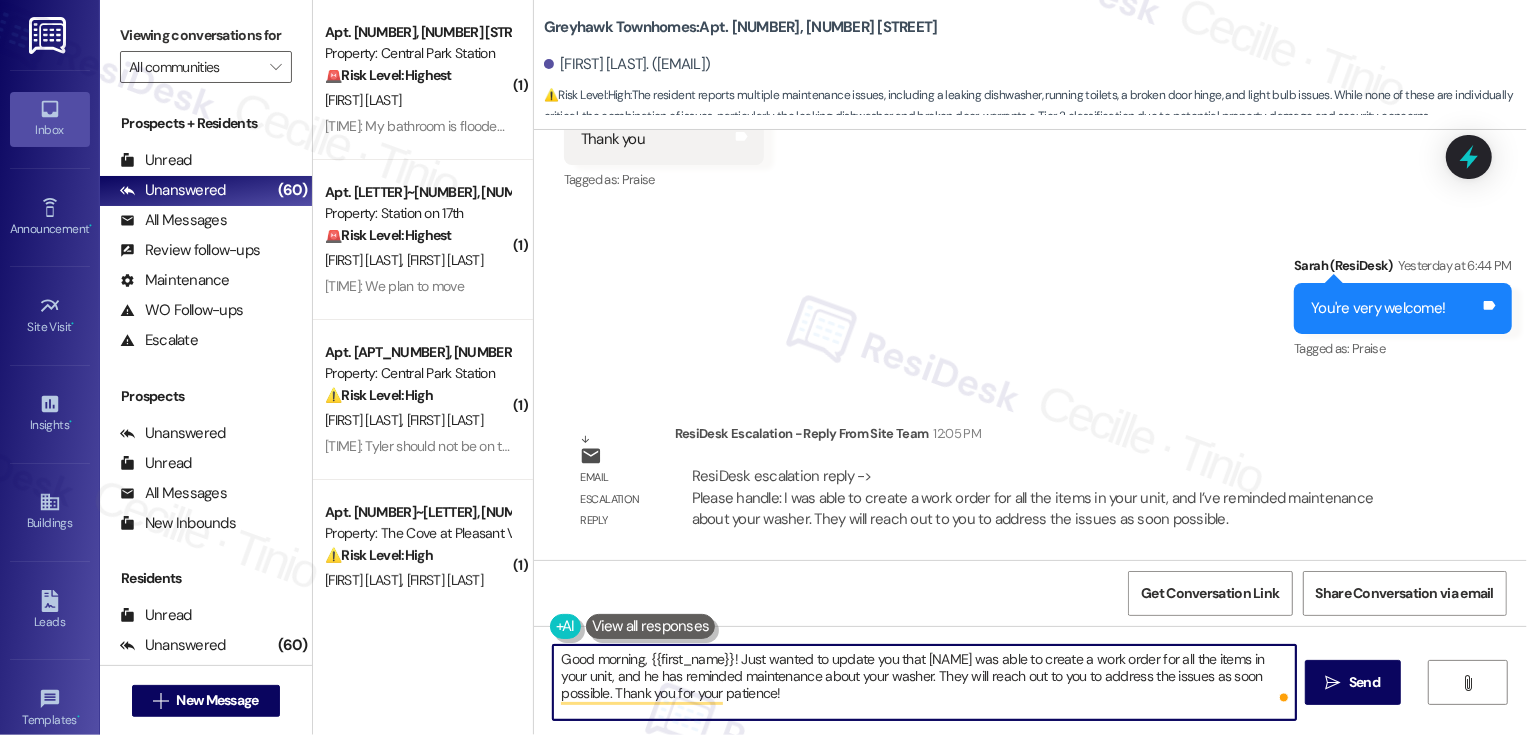 click on "Good morning, {{first_name}}! Just wanted to update you that Alex was able to create a work order for all the items in your unit, and he has reminded maintenance about your washer. They will reach out to you to address the issues as soon as possible. Thank you for your patience!" at bounding box center [924, 682] 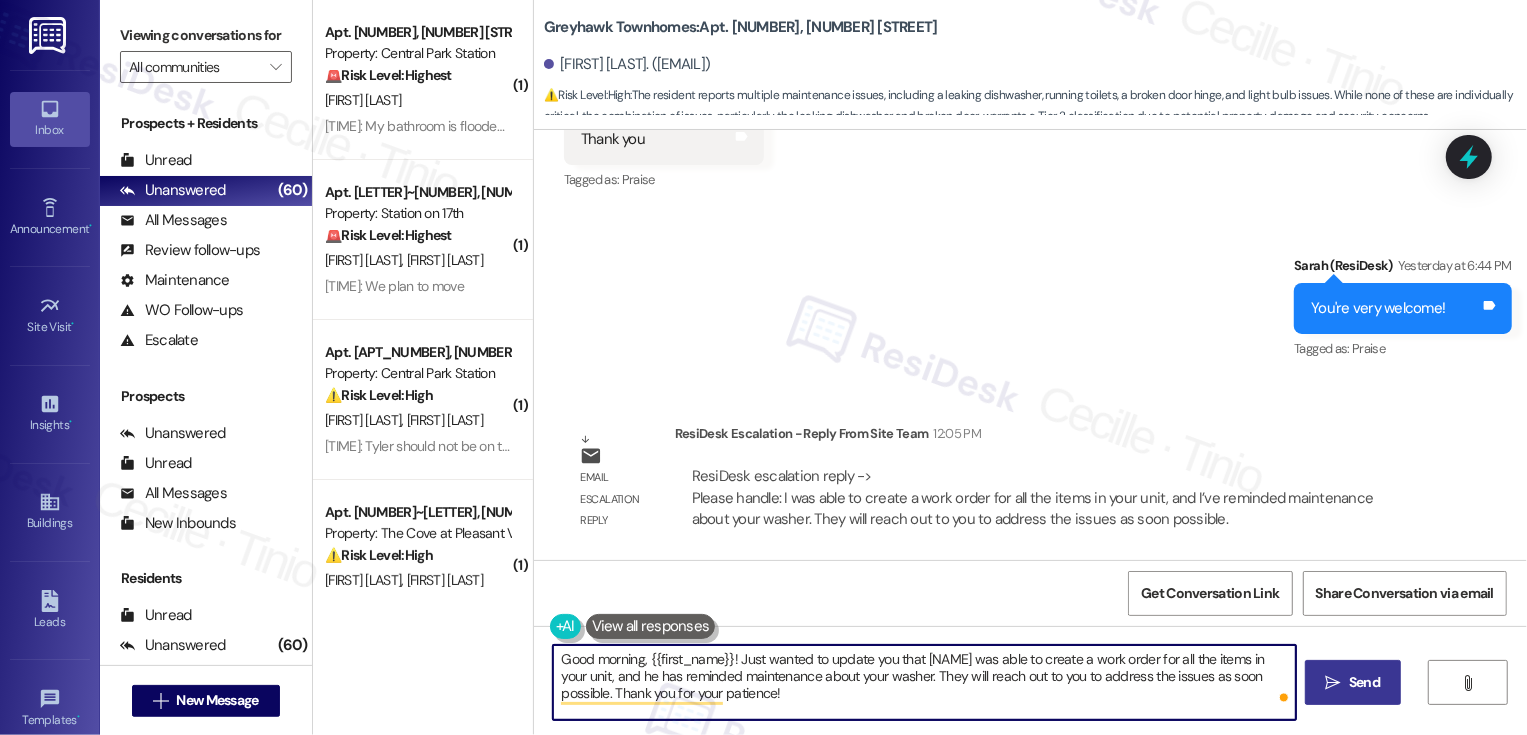 type on "Good morning, {{first_name}}! Just wanted to update you that Alex was able to create a work order for all the items in your unit, and he has reminded maintenance about your washer. They will reach out to you to address the issues as soon as possible. Thank you for your patience!" 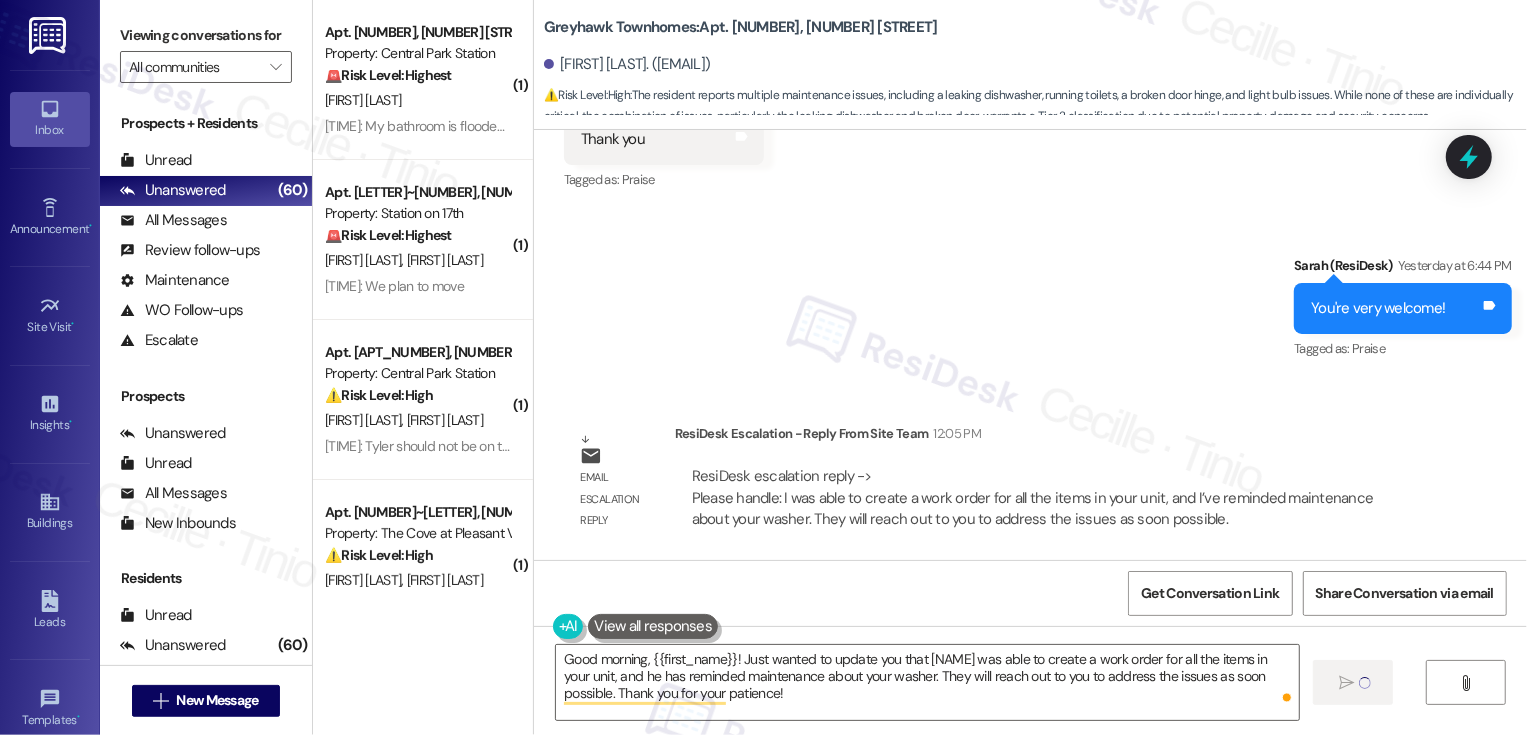 type 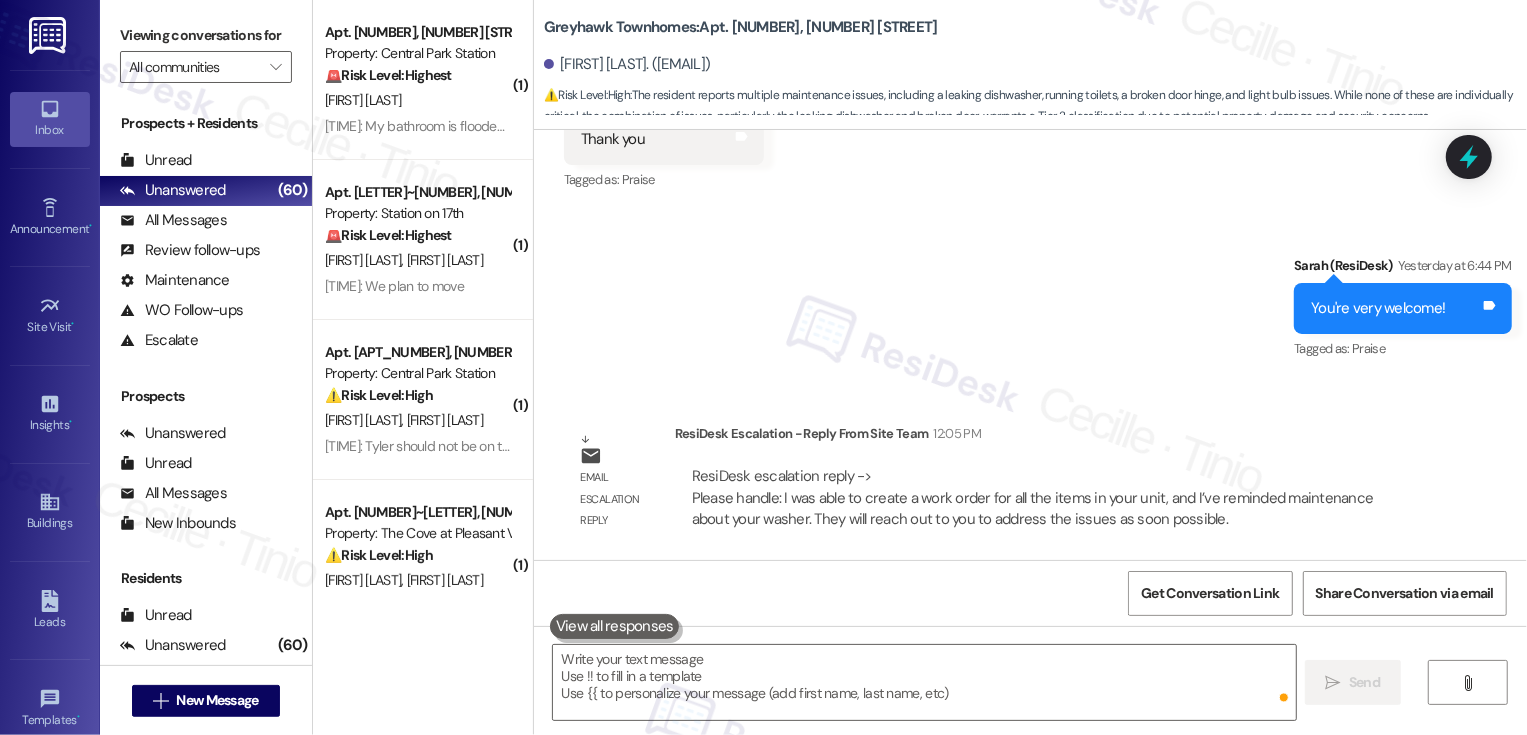 scroll, scrollTop: 1649, scrollLeft: 0, axis: vertical 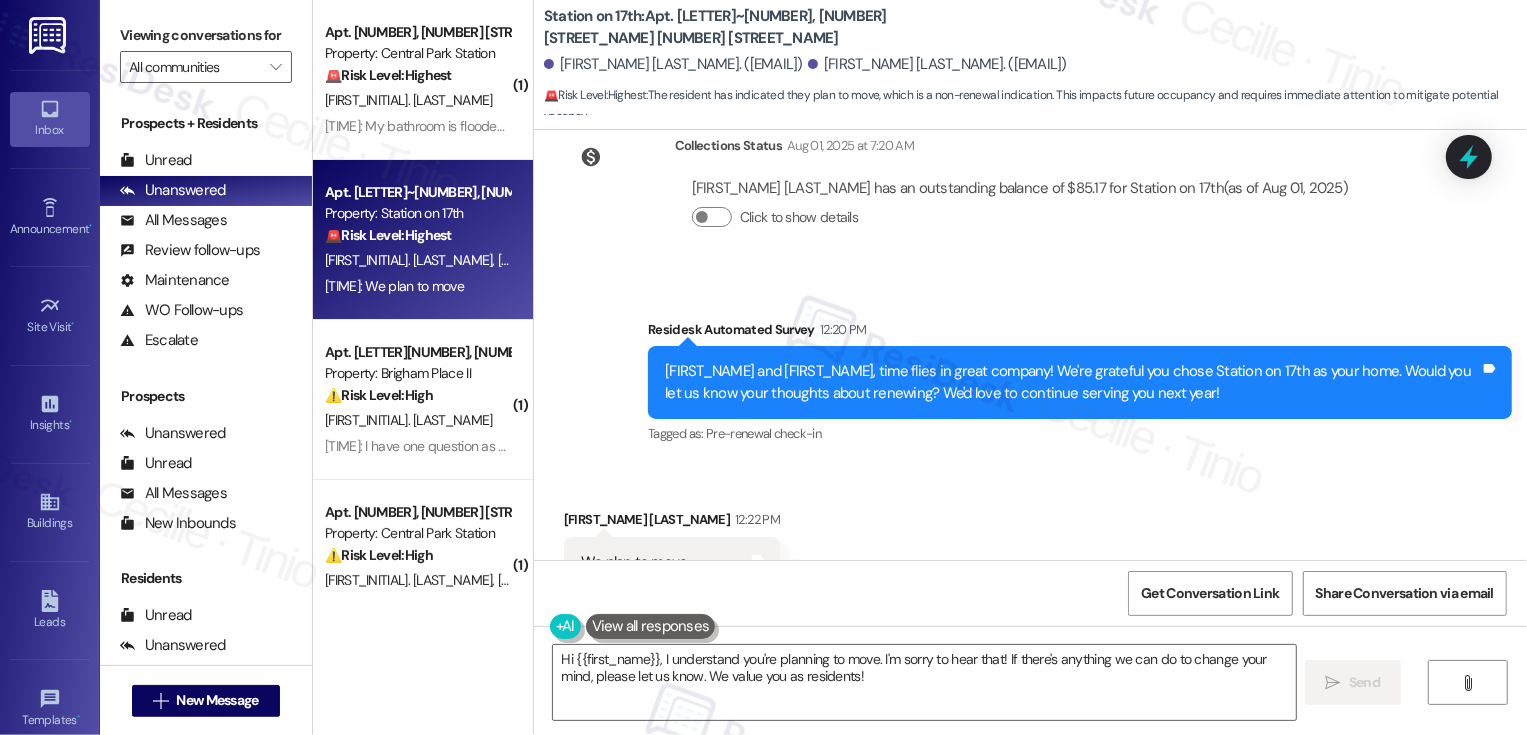click on "[FIRST_NAME] [LAST_NAME] [TIME]" at bounding box center [672, 523] 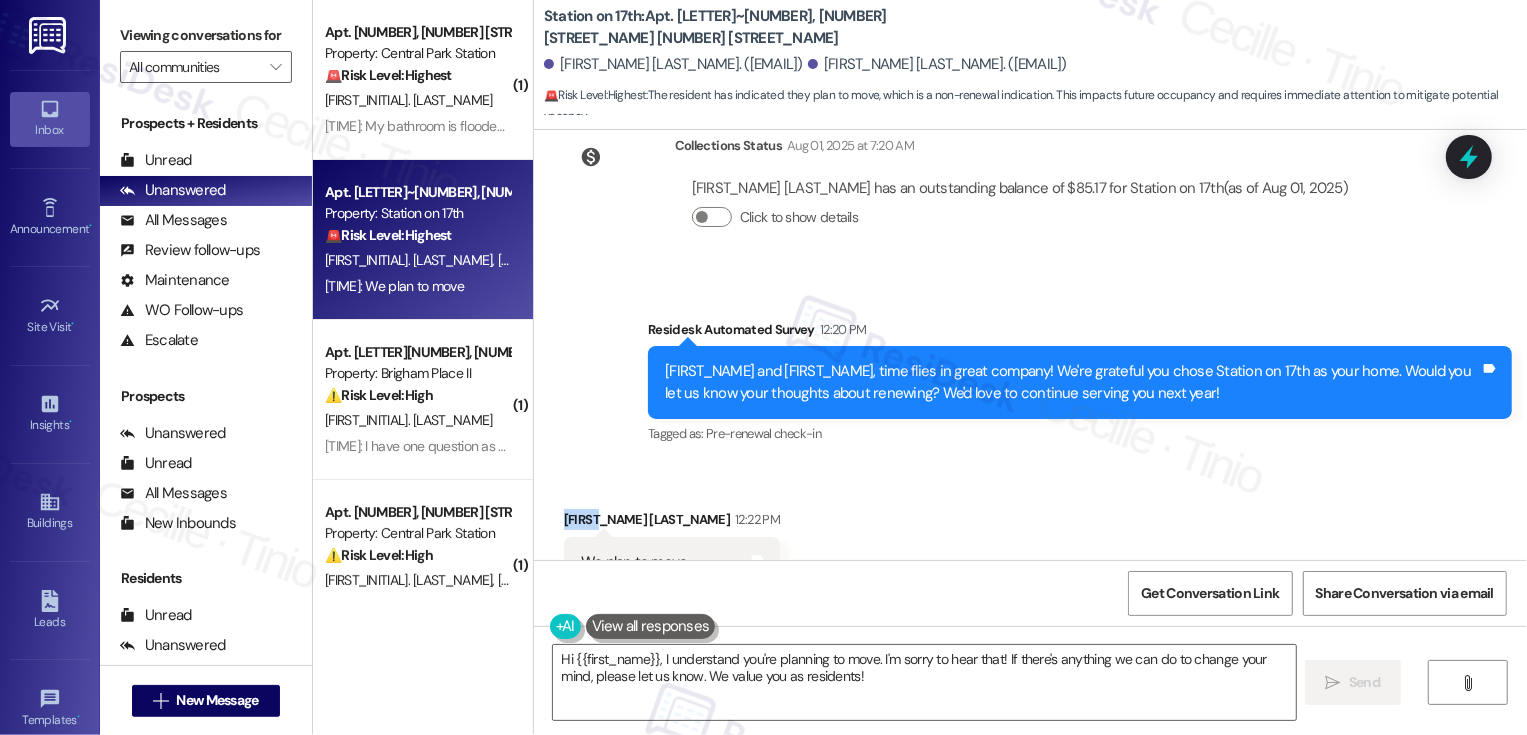 copy on "[FIRST_NAME]" 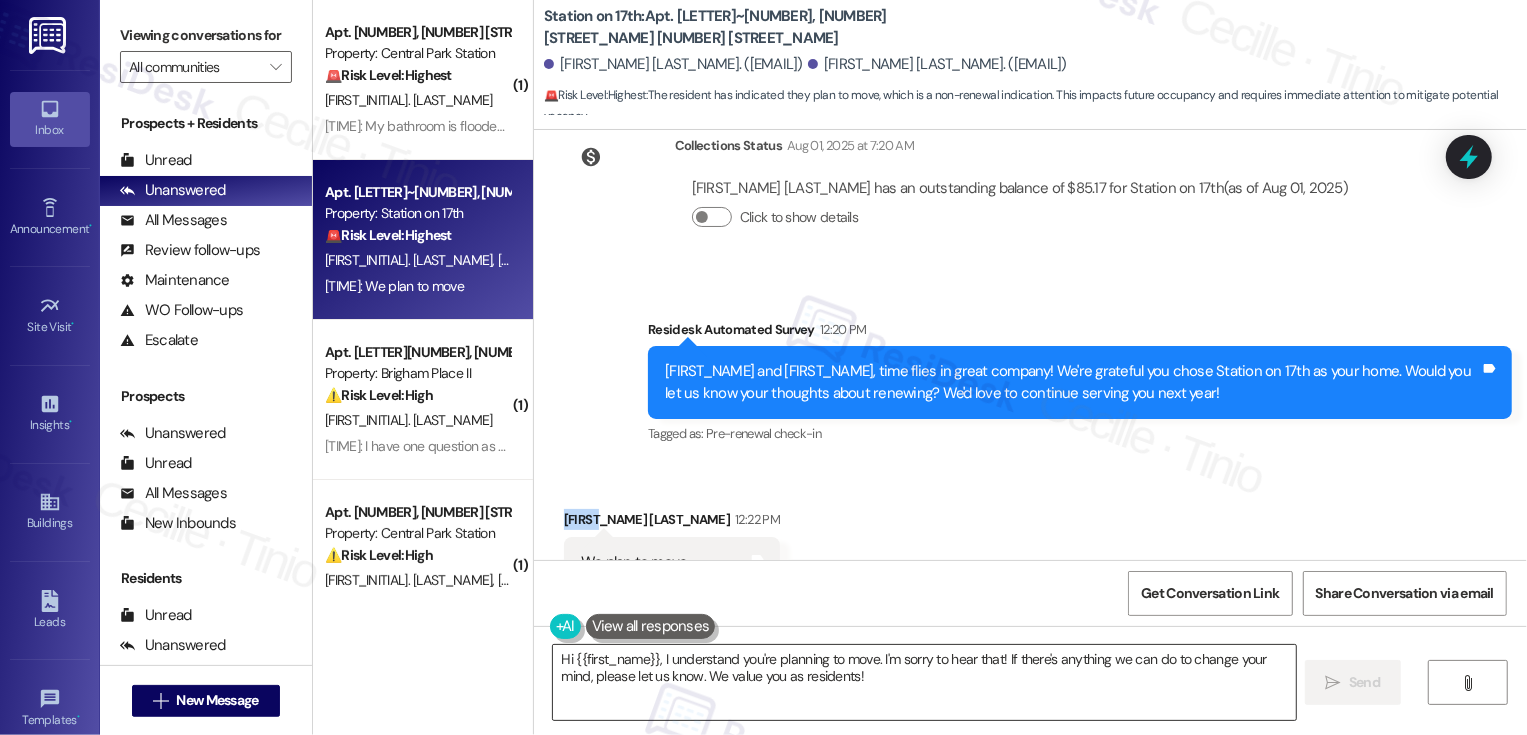 click on "Hi {{first_name}}, I understand you're planning to move. I'm sorry to hear that! If there's anything we can do to change your mind, please let us know. We value you as residents!" at bounding box center [924, 682] 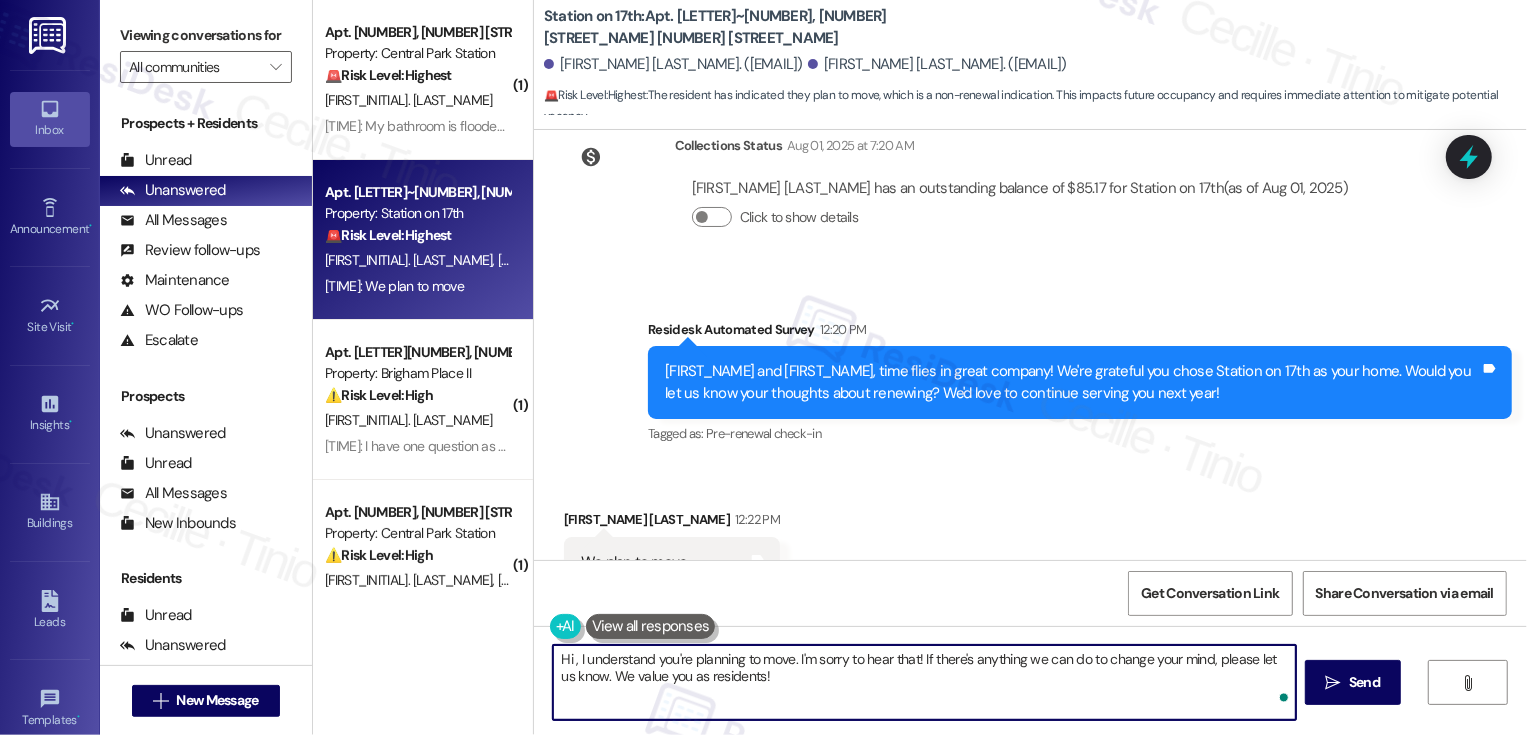 paste on "[FIRST_NAME]" 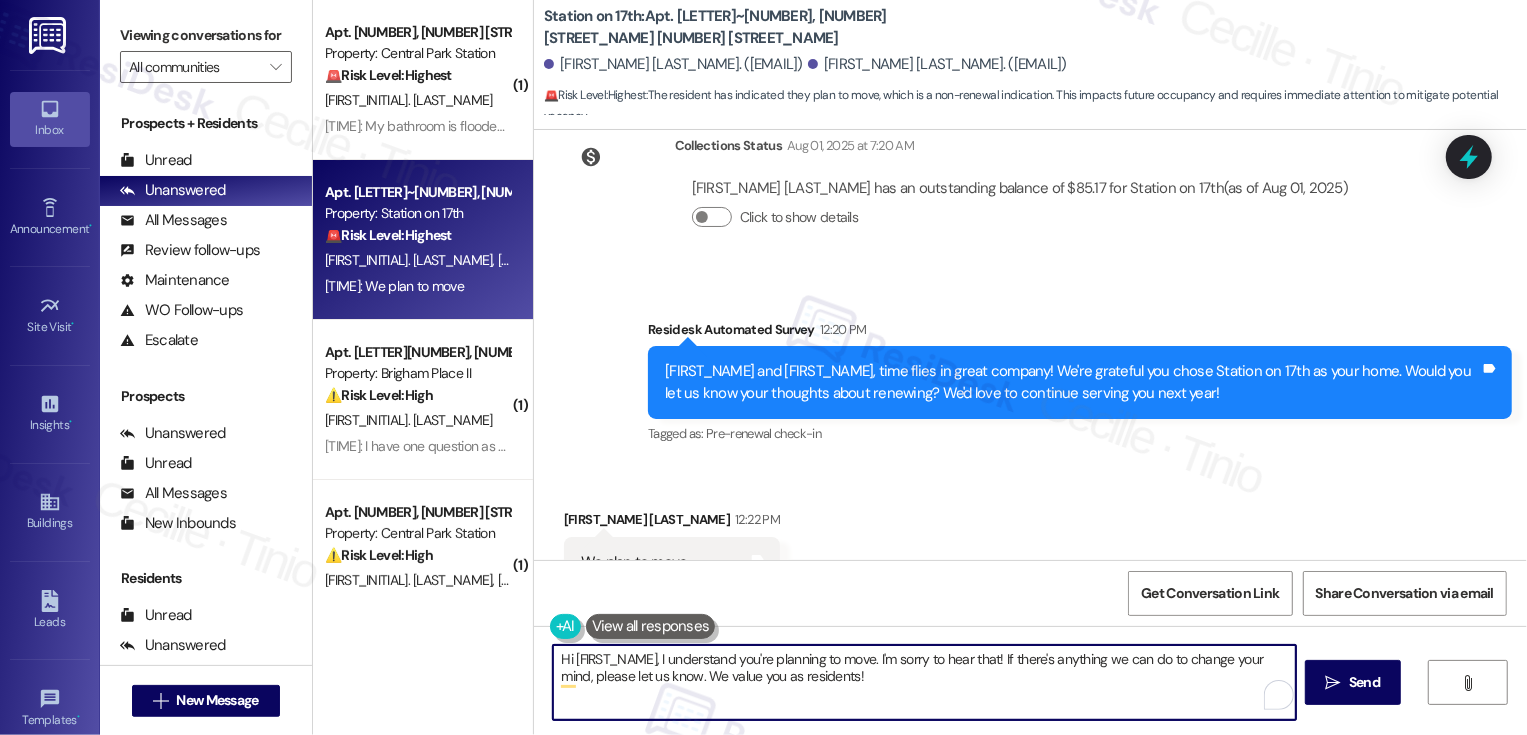drag, startPoint x: 826, startPoint y: 658, endPoint x: 864, endPoint y: 696, distance: 53.740116 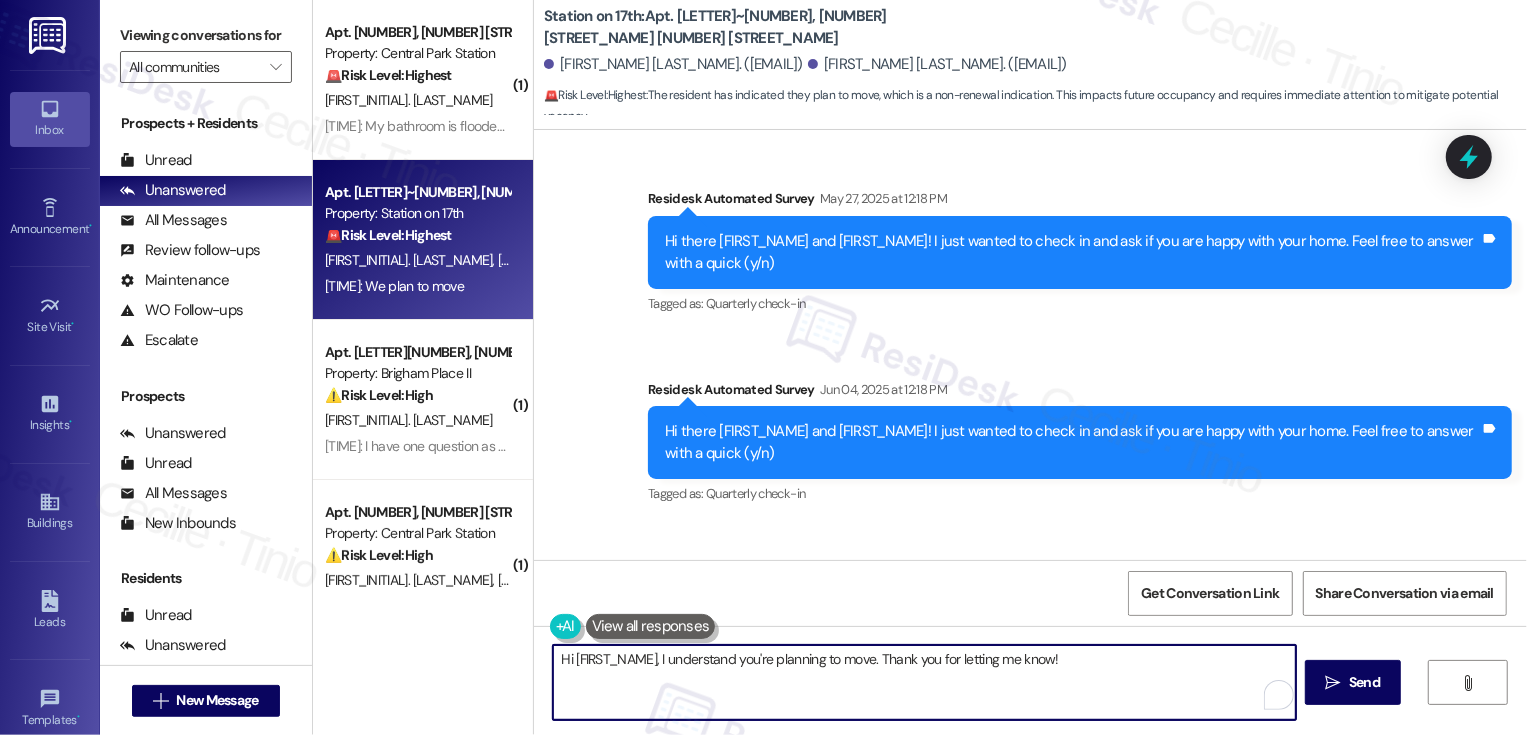 scroll, scrollTop: 1401, scrollLeft: 0, axis: vertical 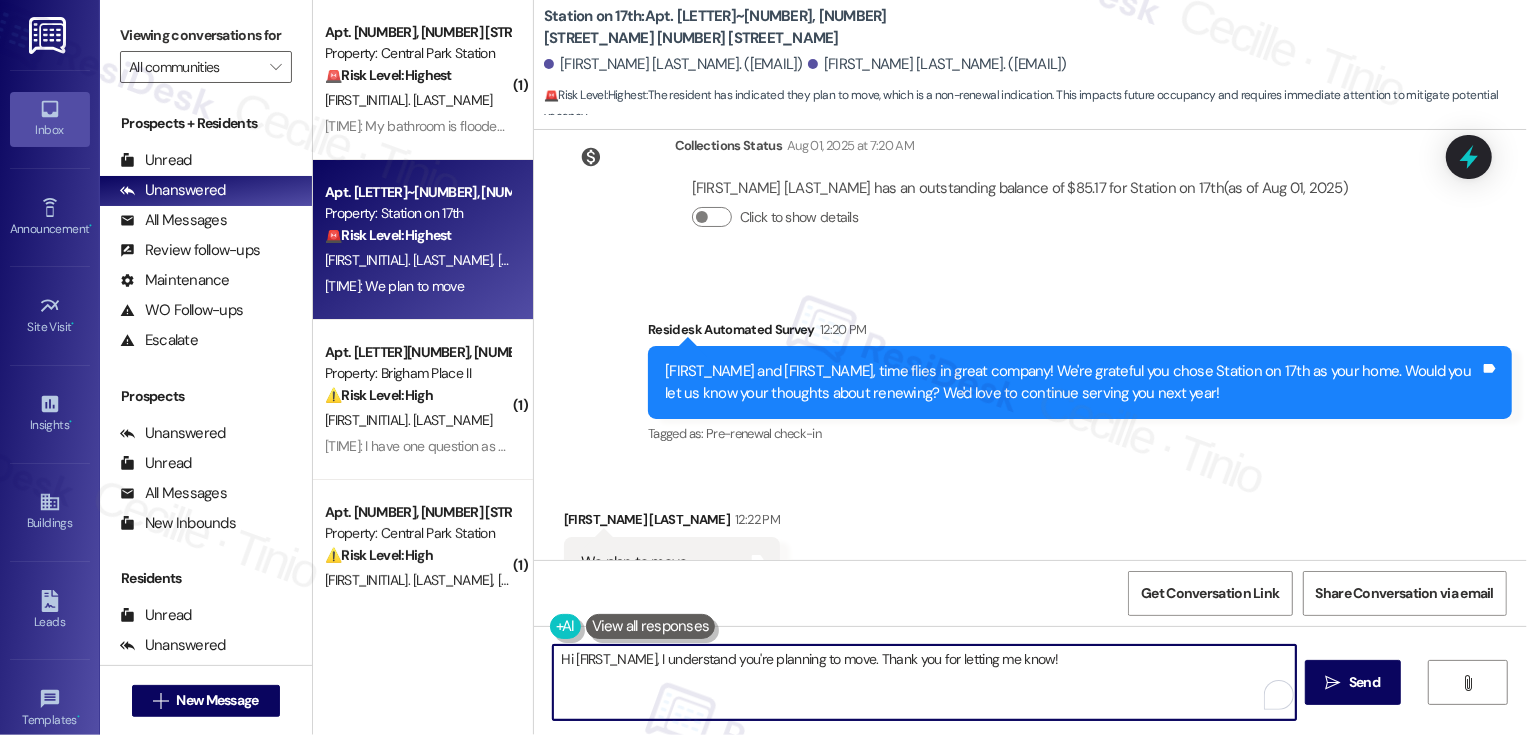 paste on "I’d love to hear more about your experience. If you’re open to sharing, what factors influenced your decision? Your feedback is really valuable as we aim to make improvements." 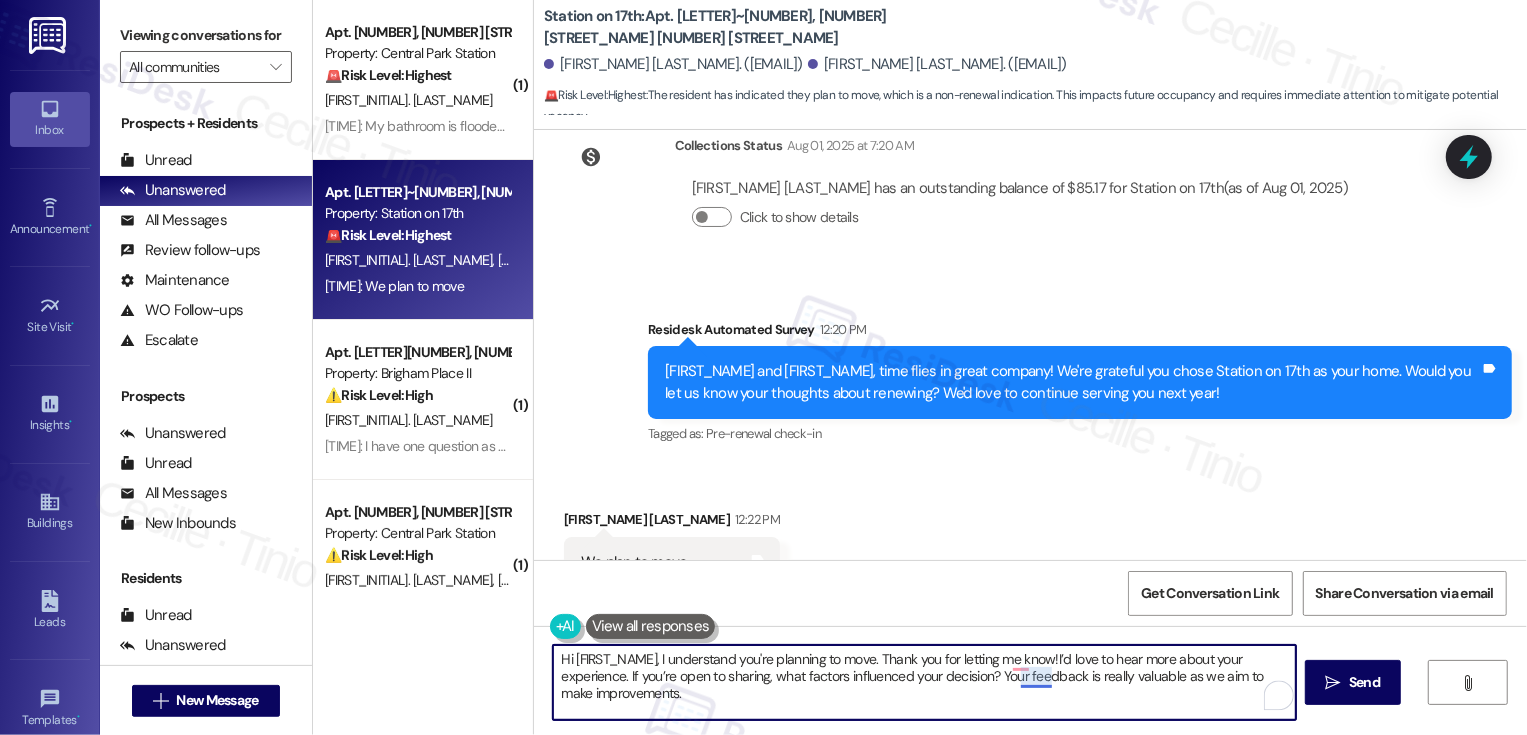 click on "Hi [FIRST_NAME], I understand you're planning to move. Thank you for letting me know!I’d love to hear more about your experience. If you’re open to sharing, what factors influenced your decision? Your feedback is really valuable as we aim to make improvements." at bounding box center (924, 682) 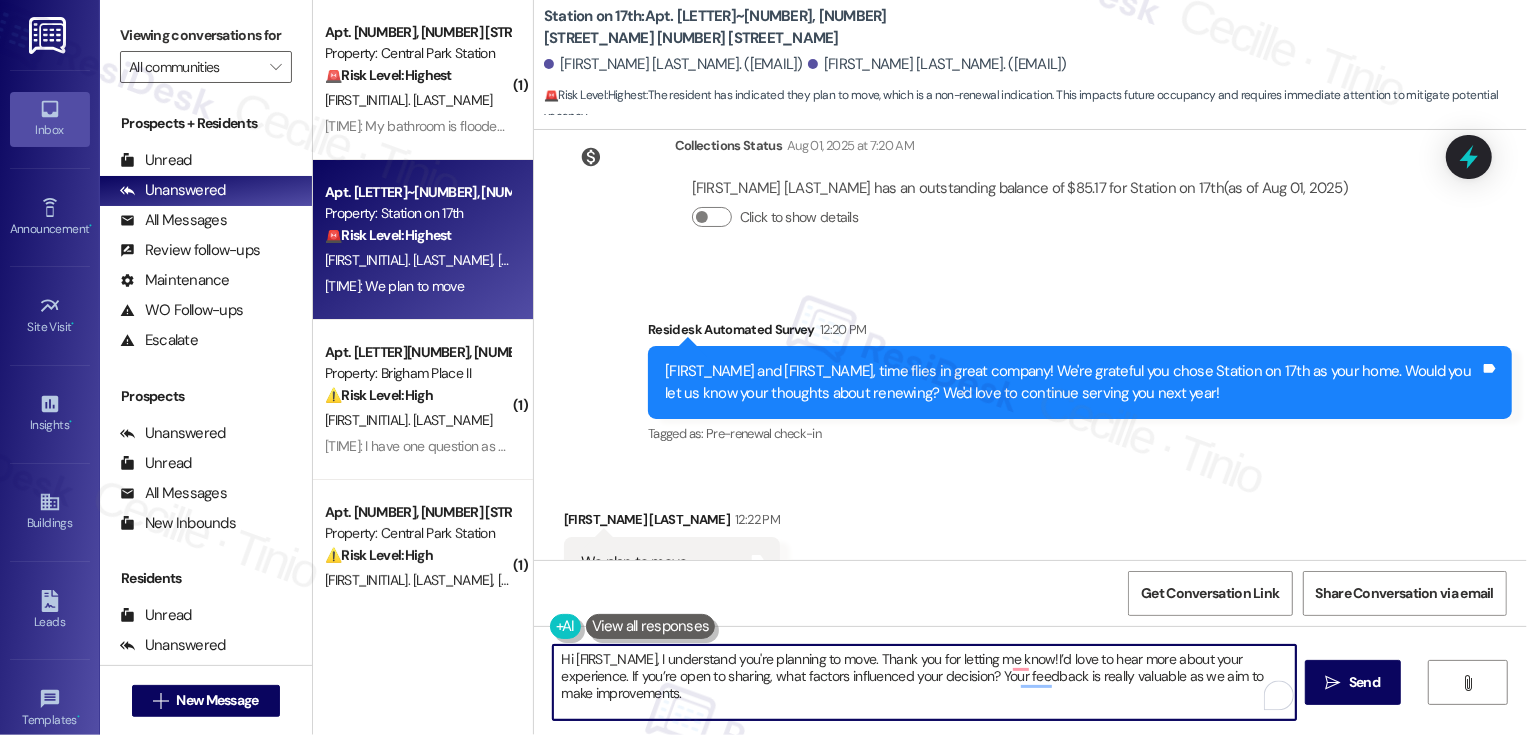 type on "Hi [FIRST_NAME], I understand you're planning to move. Thank you for letting me know! I’d love to hear more about your experience. If you’re open to sharing, what factors influenced your decision? Your feedback is really valuable as we aim to make improvements." 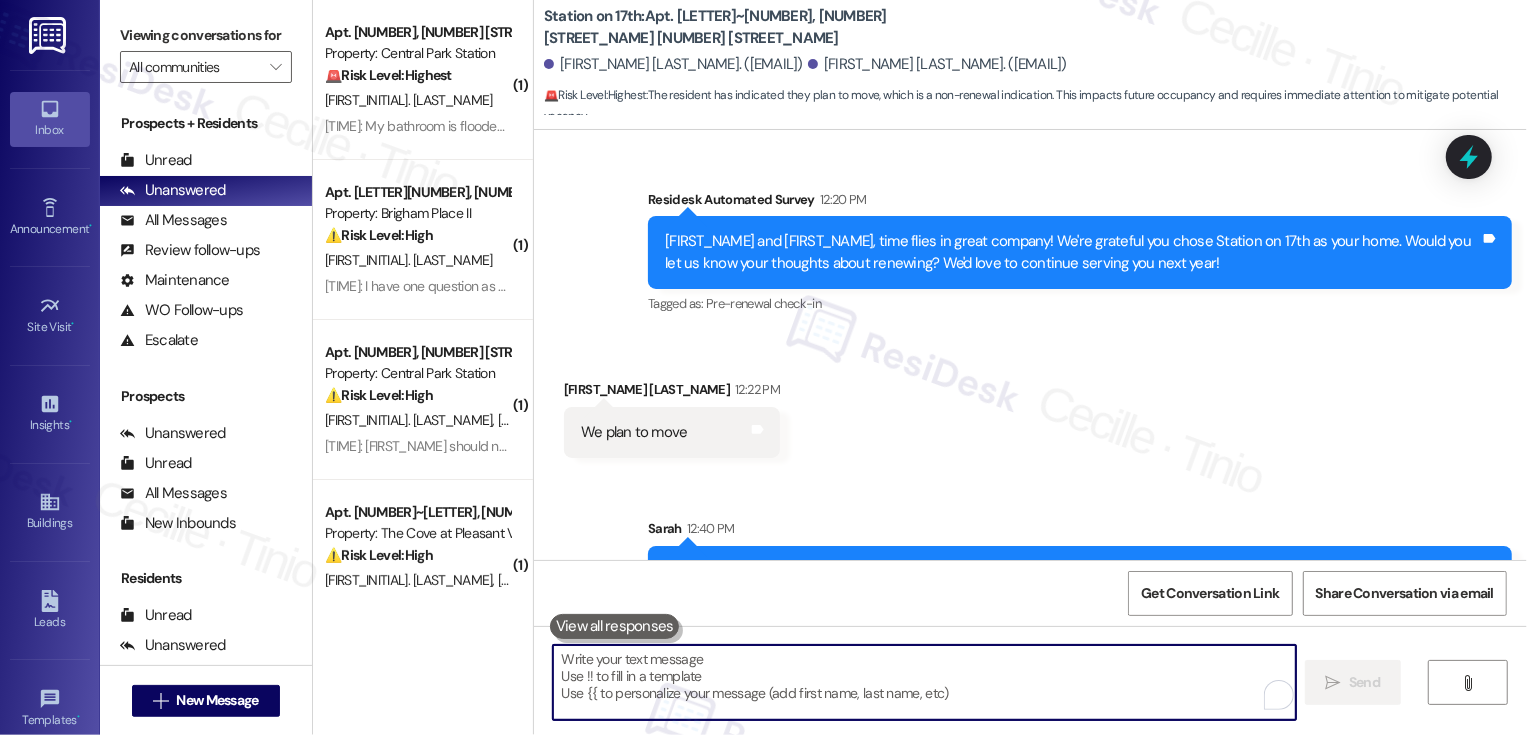 scroll, scrollTop: 1562, scrollLeft: 0, axis: vertical 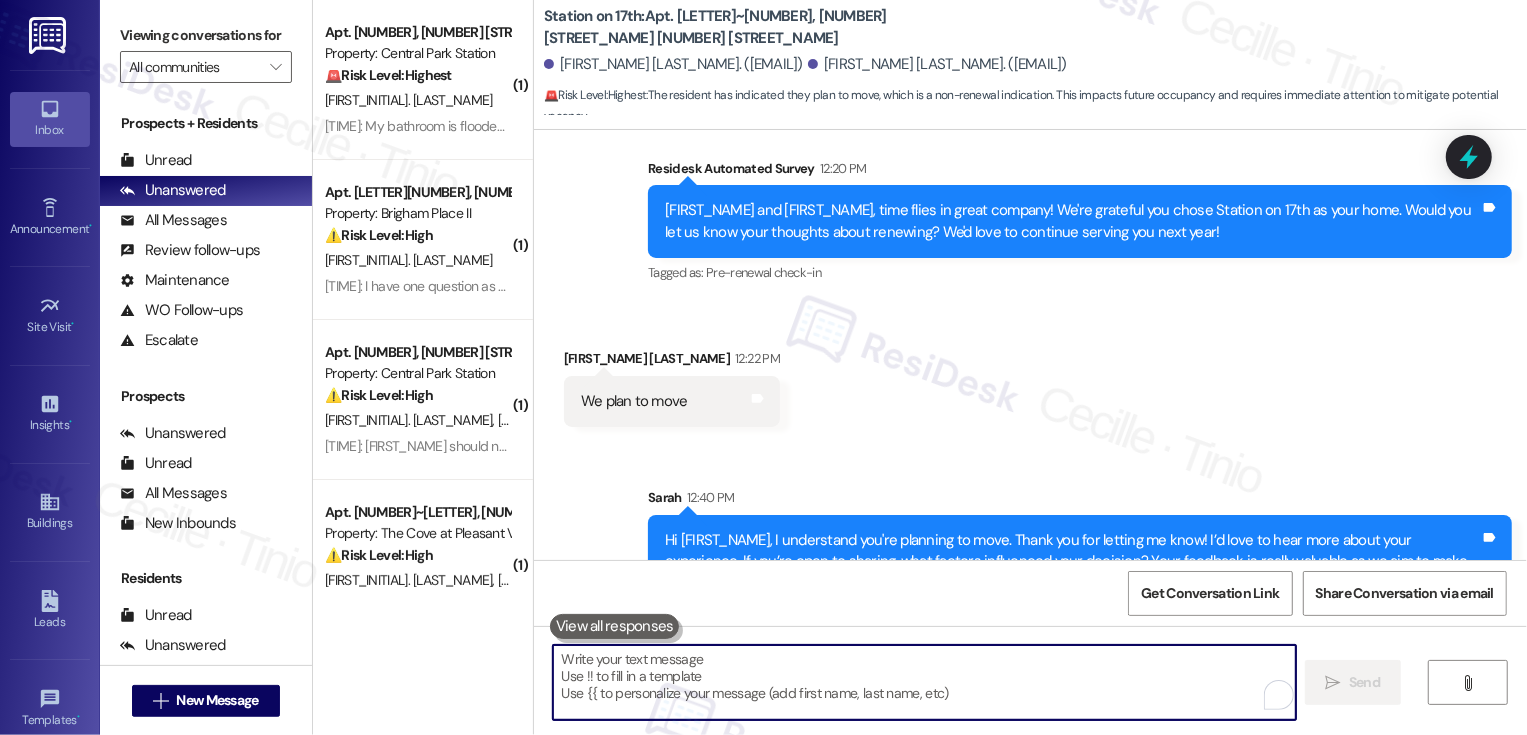 type 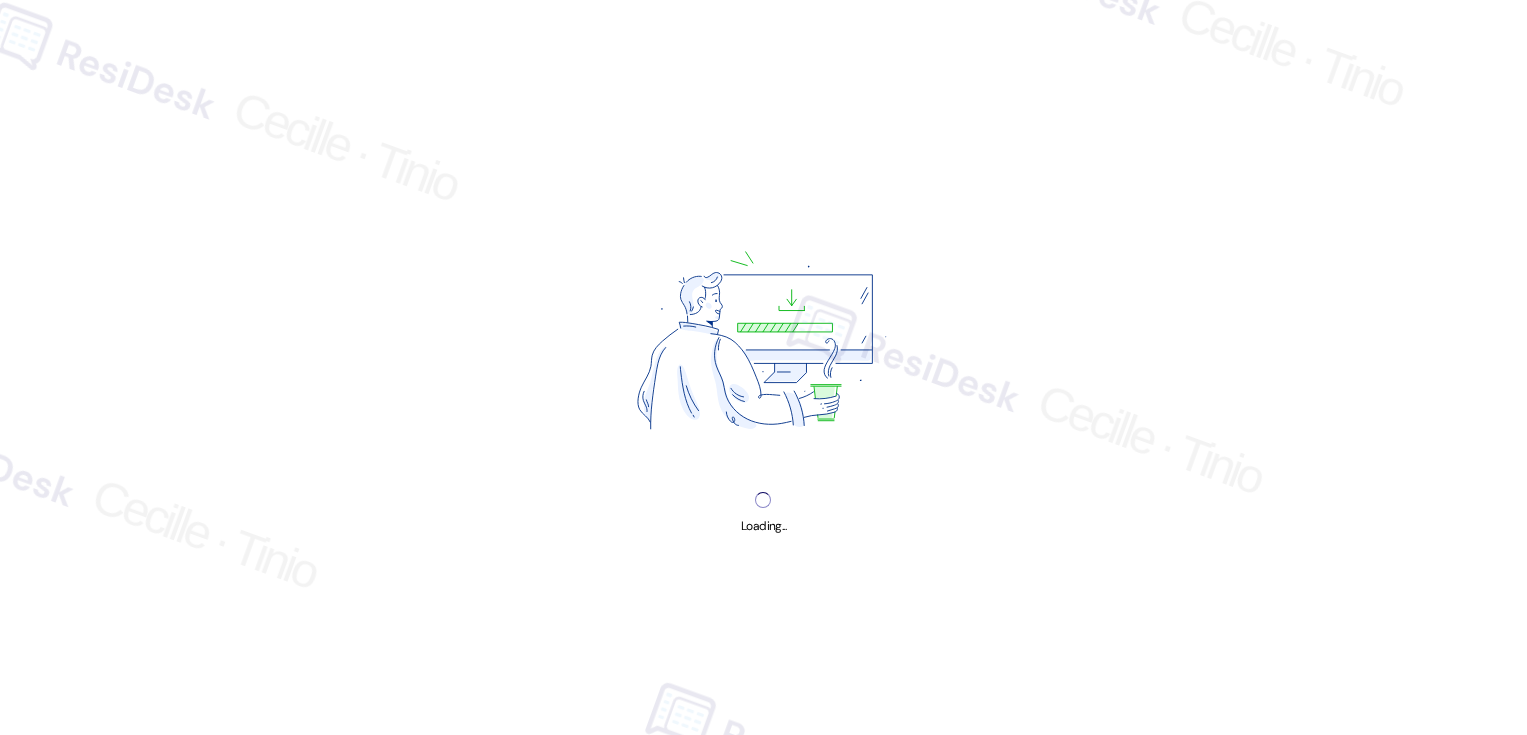 scroll, scrollTop: 0, scrollLeft: 0, axis: both 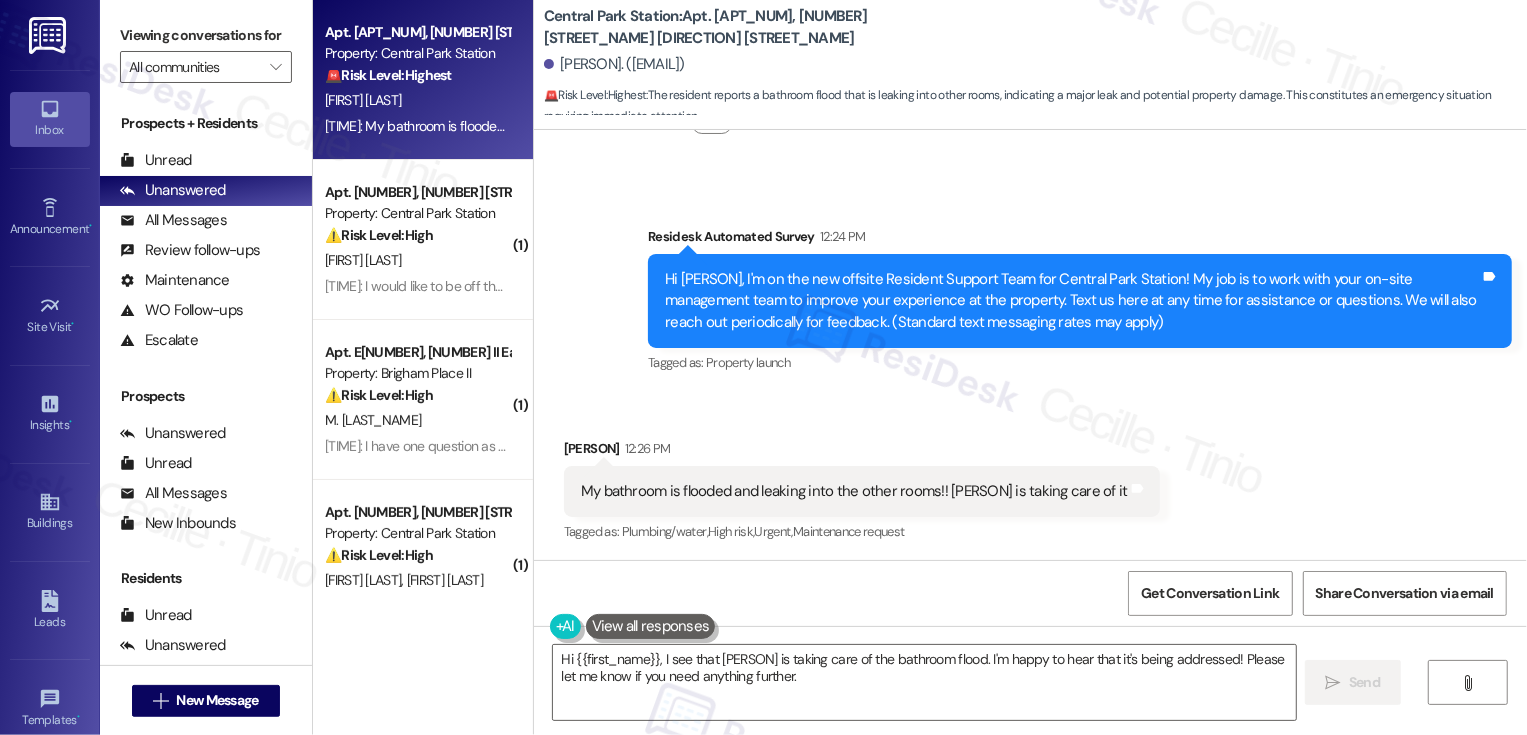click on "Lease started [DATE] at [TIME] Received via SMS [PERSON] Yesterday at [TIME] Hi [PERSON] Tags and notes Collections Status [TIME] [PERSON] has an outstanding balance of $-98 for Central Park Station (as of [DATE]) Click to show details Survey, sent via SMS Residesk Automated Survey [TIME] Hi [PERSON], I'm on the new offsite Resident Support Team for Central Park Station! My job is to work with your on-site management team to improve your experience at the property. Text us here at any time for assistance or questions. We will also reach out periodically for feedback. (Standard text messaging rates may apply) Tags and notes Tagged as: Property launch Click to highlight conversations about Property launch Received via SMS [PERSON] [TIME] My bathroom is flooded and leaking into the other rooms!! [PERSON] is taking care of it Tags and notes Tagged as: Plumbing/water , Click to highlight conversations about Plumbing/water High risk , Urgent , Maintenance request" at bounding box center [1030, 345] 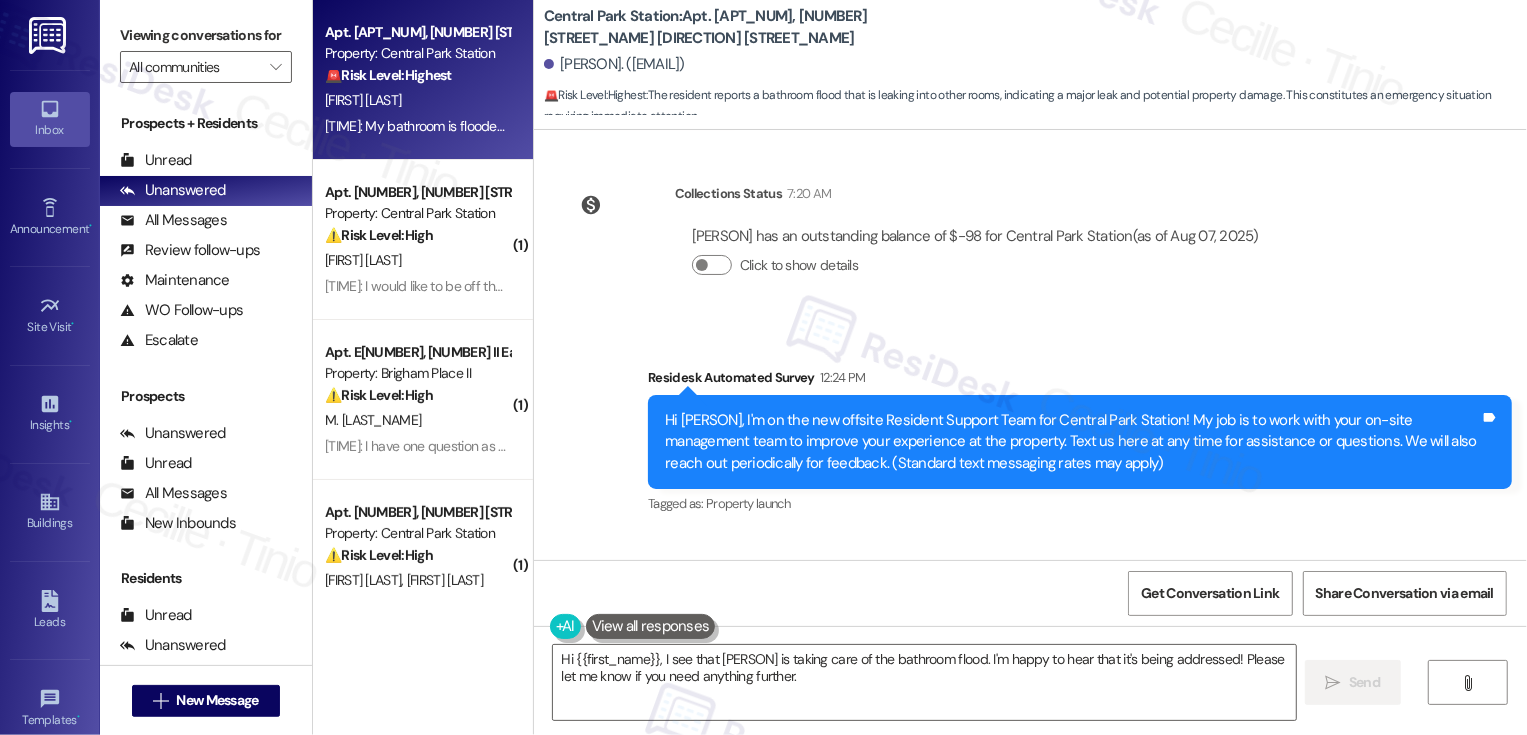 scroll, scrollTop: 408, scrollLeft: 0, axis: vertical 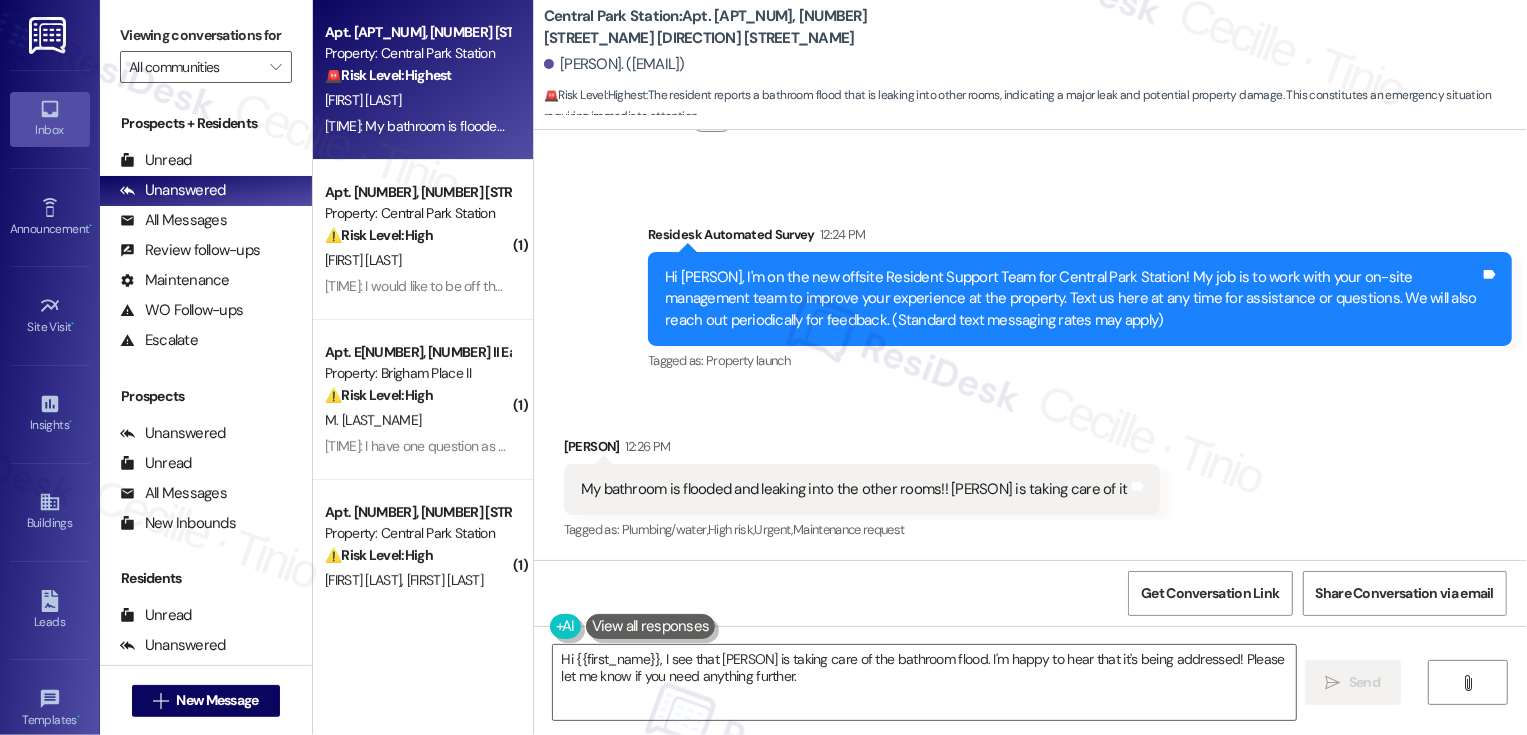 click on "[LOCATION] Station: Apt. [NUMBER], [NUMBER] [STREET] [DIRECTION]" at bounding box center (744, 27) 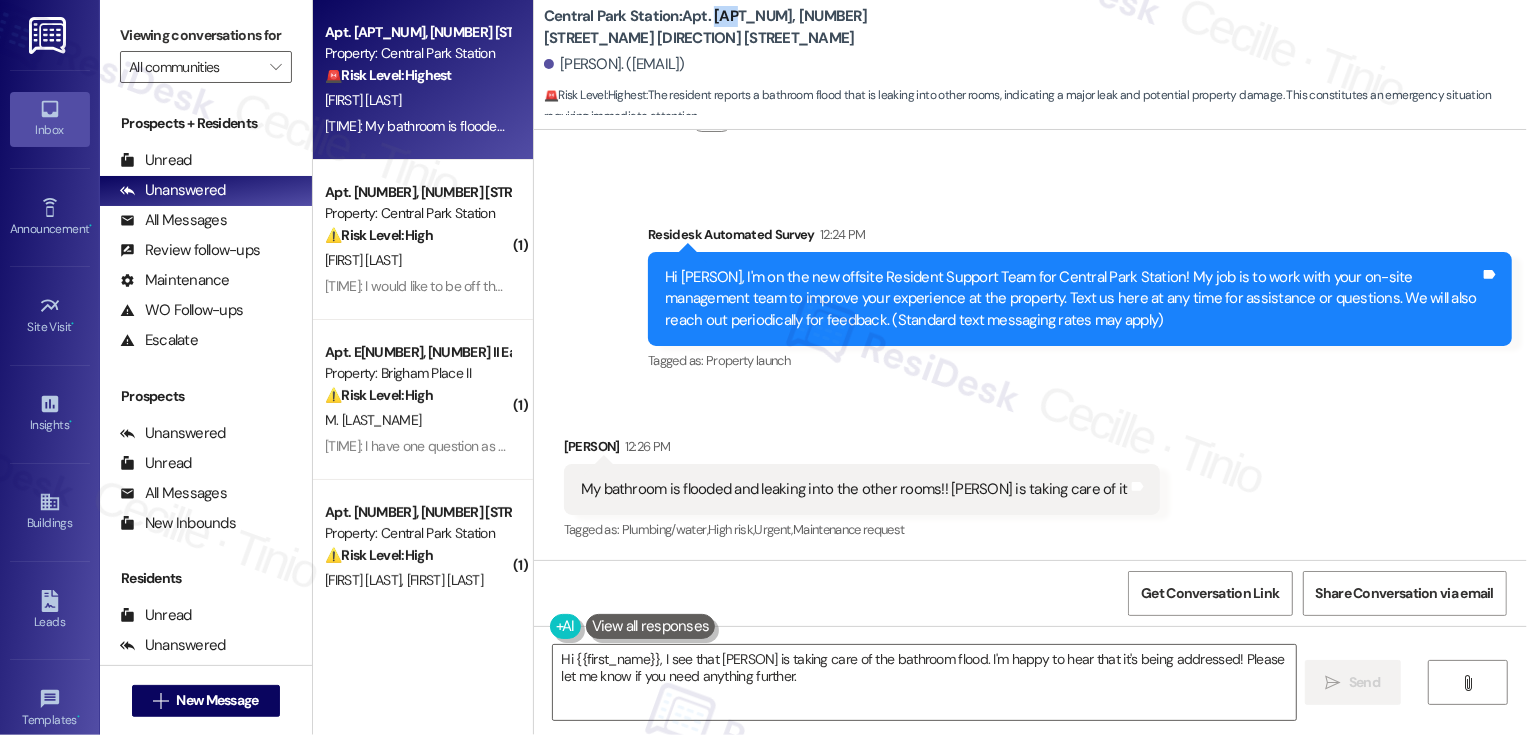 copy on "407" 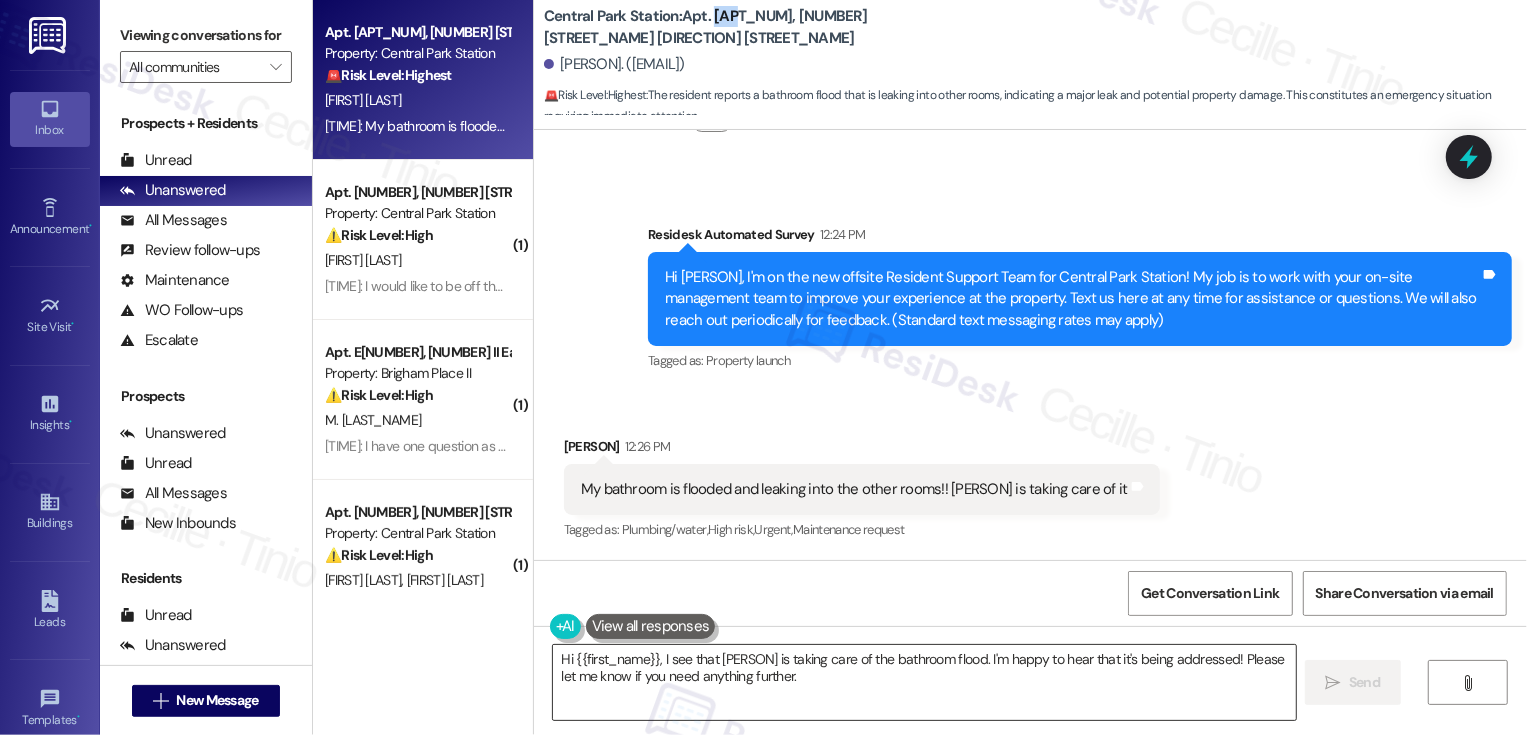 click on "Hi {{first_name}}, I see that [PERSON] is taking care of the bathroom flood. I'm happy to hear that it's being addressed! Please let me know if you need anything further." at bounding box center (924, 682) 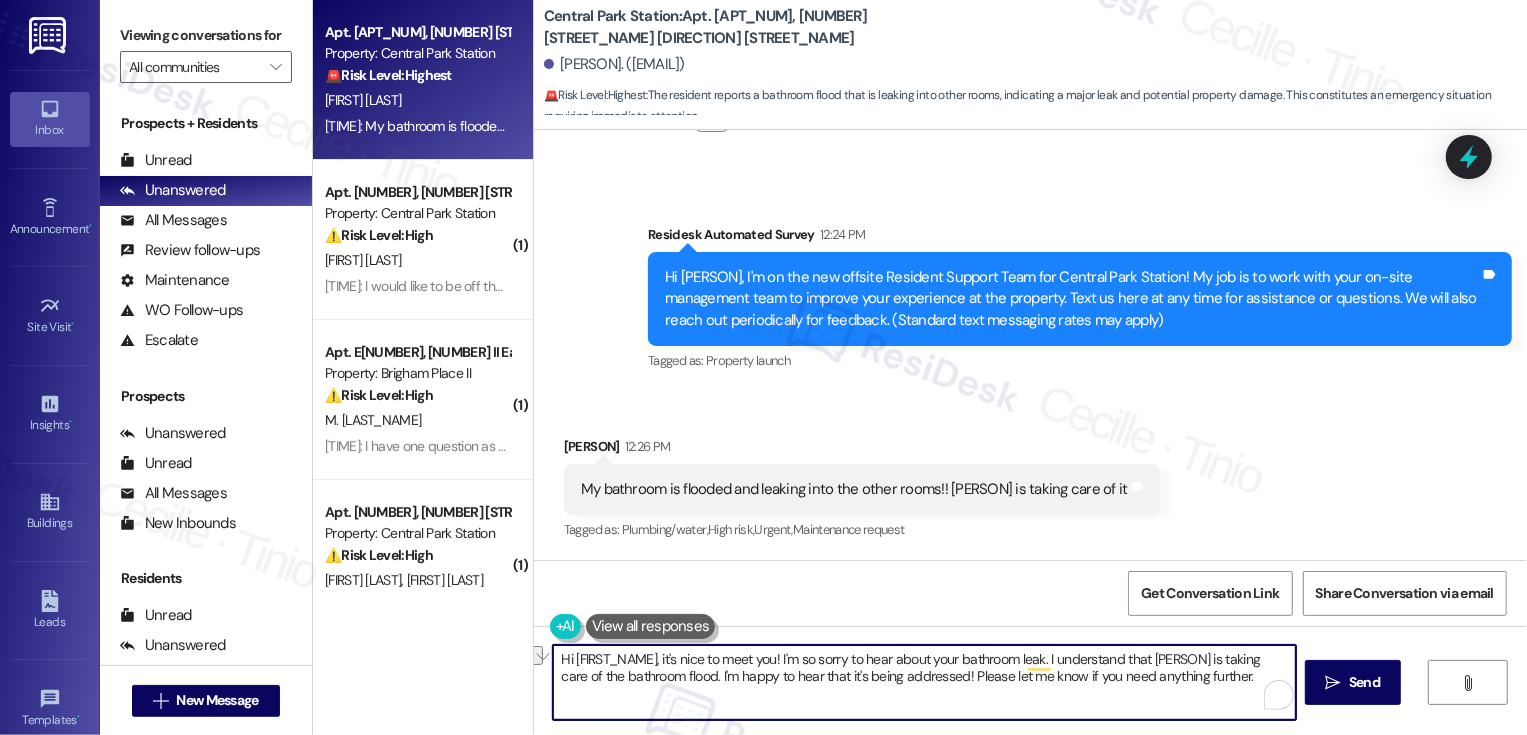 drag, startPoint x: 550, startPoint y: 678, endPoint x: 914, endPoint y: 680, distance: 364.0055 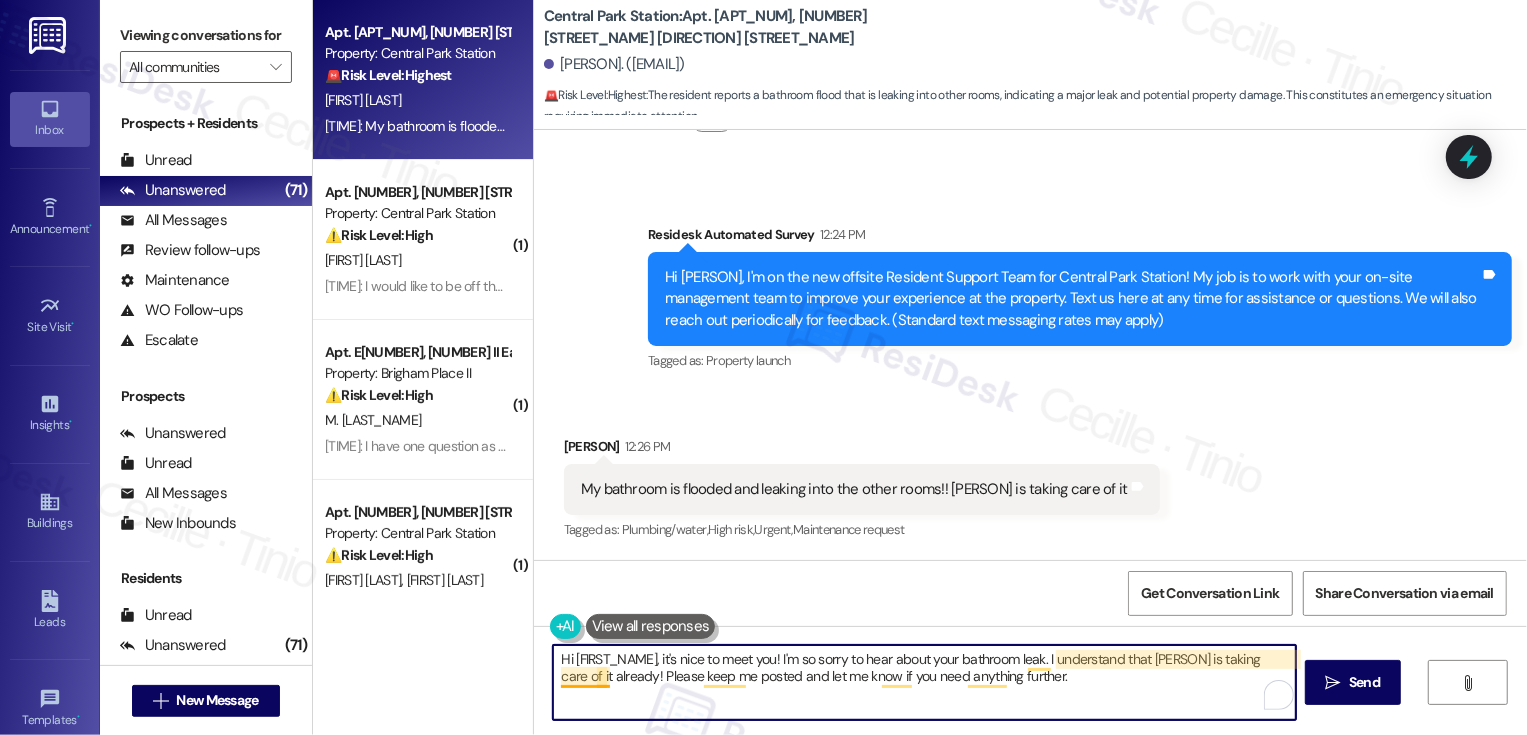 click on "Hi [FIRST_NAME], it's nice to meet you! I'm so sorry to hear about your bathroom leak. I understand that [PERSON] is taking care of it already! Please keep me posted and let me know if you need anything further." at bounding box center (924, 682) 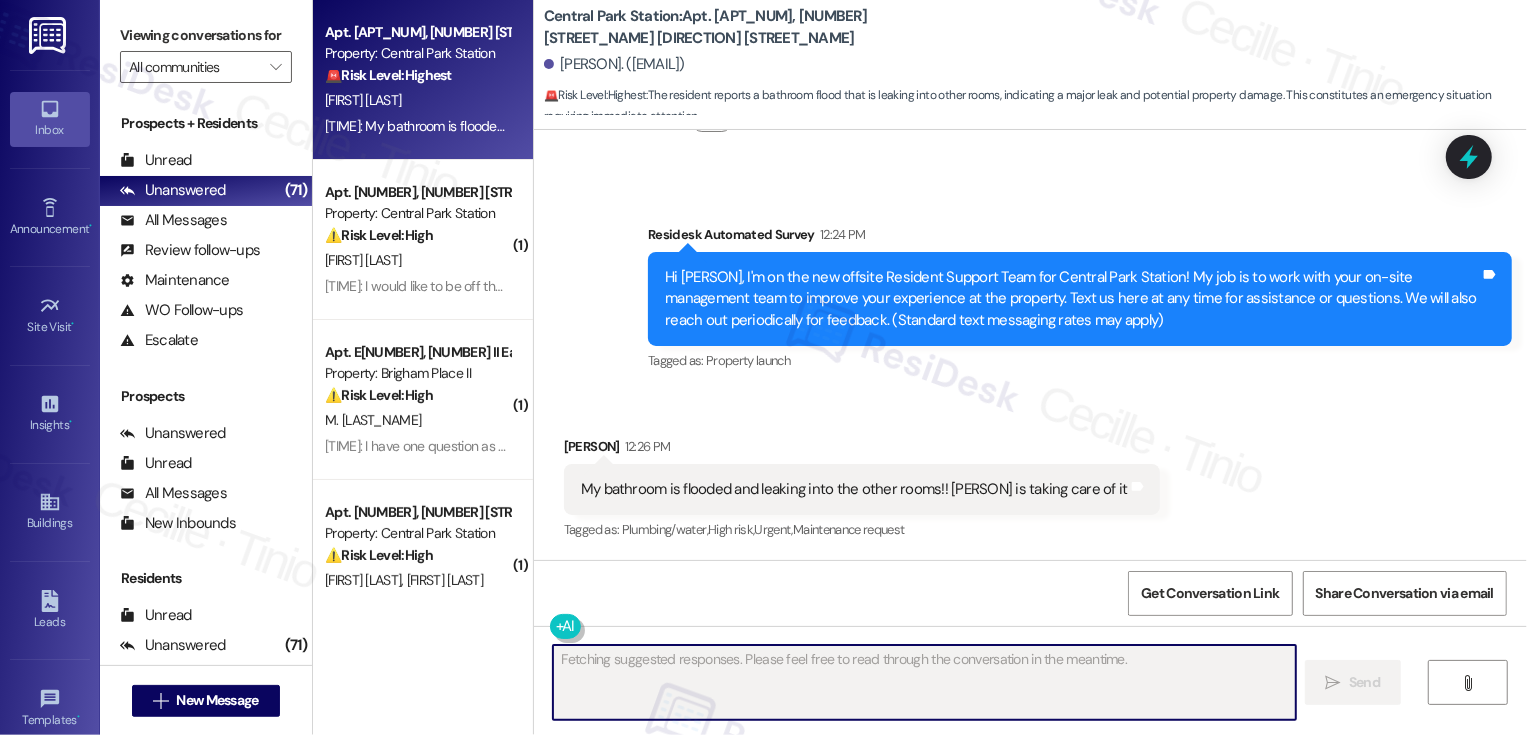 scroll, scrollTop: 406, scrollLeft: 0, axis: vertical 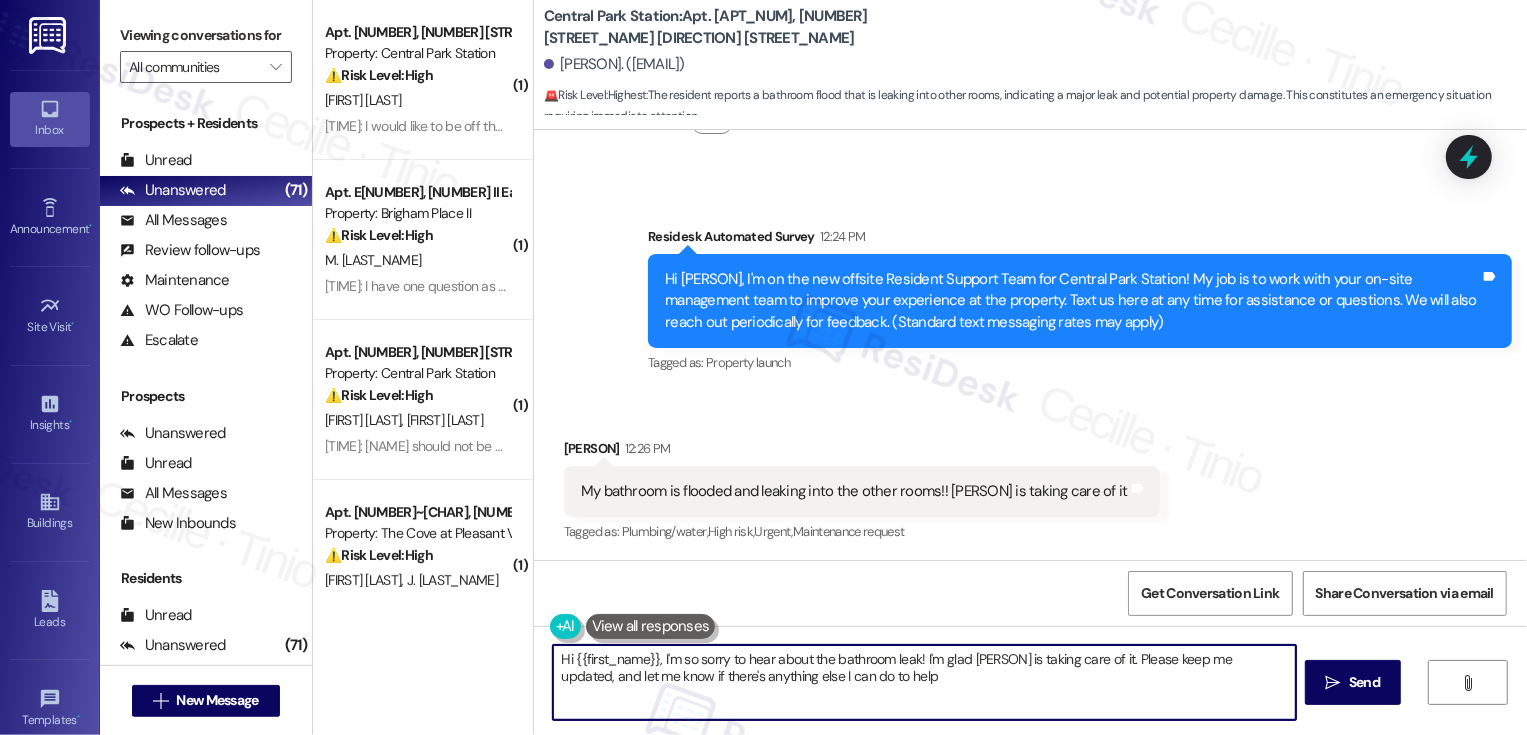 type on "Hi [FIRST_NAME], I'm so sorry to hear about the bathroom leak! I'm glad [PERSON] is taking care of it. Please keep me updated, and let me know if there's anything else I can do to help." 